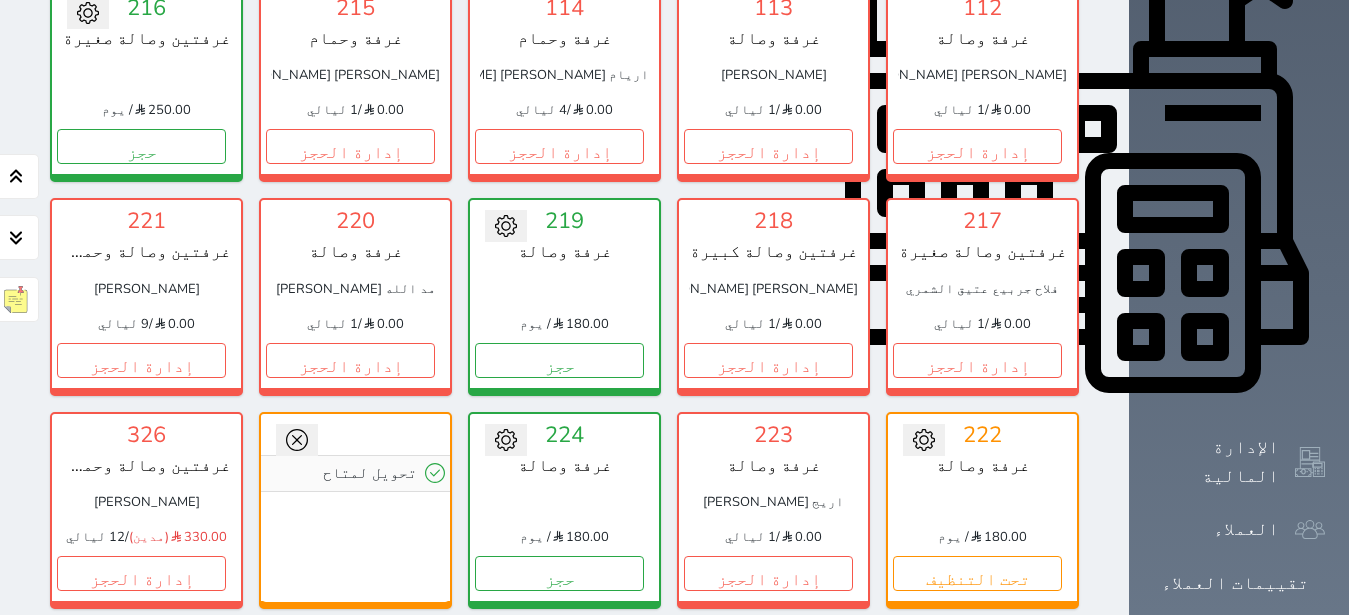 scroll, scrollTop: 756, scrollLeft: 0, axis: vertical 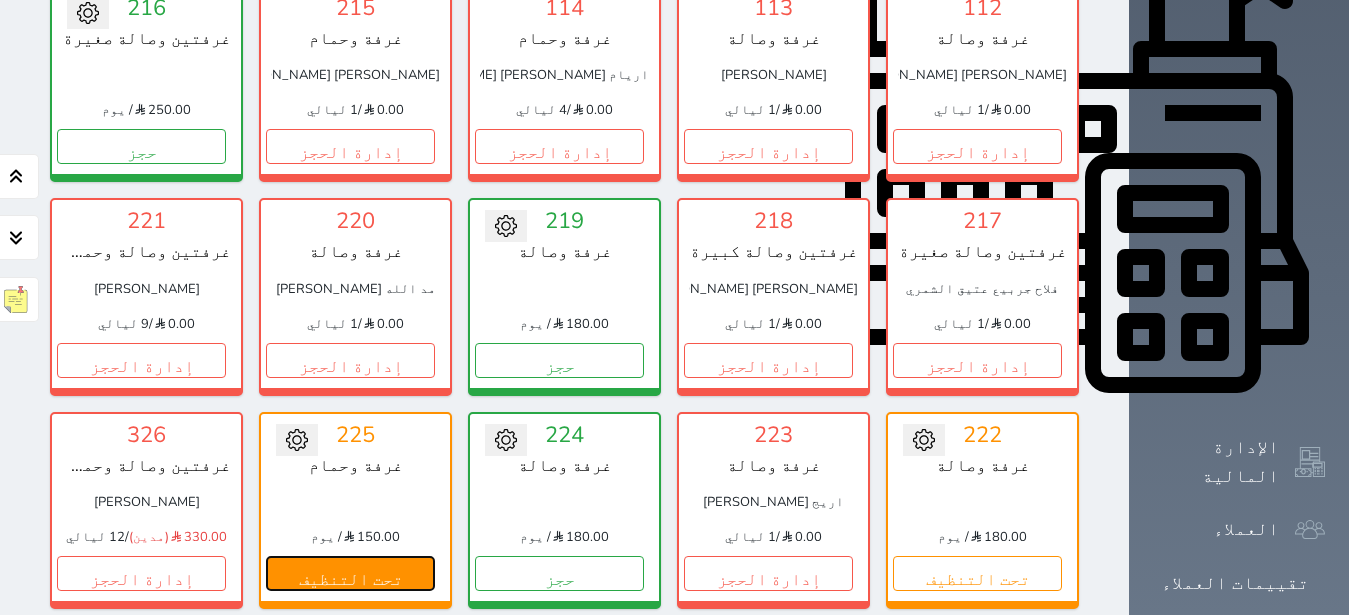 click on "تحت التنظيف" at bounding box center (350, 573) 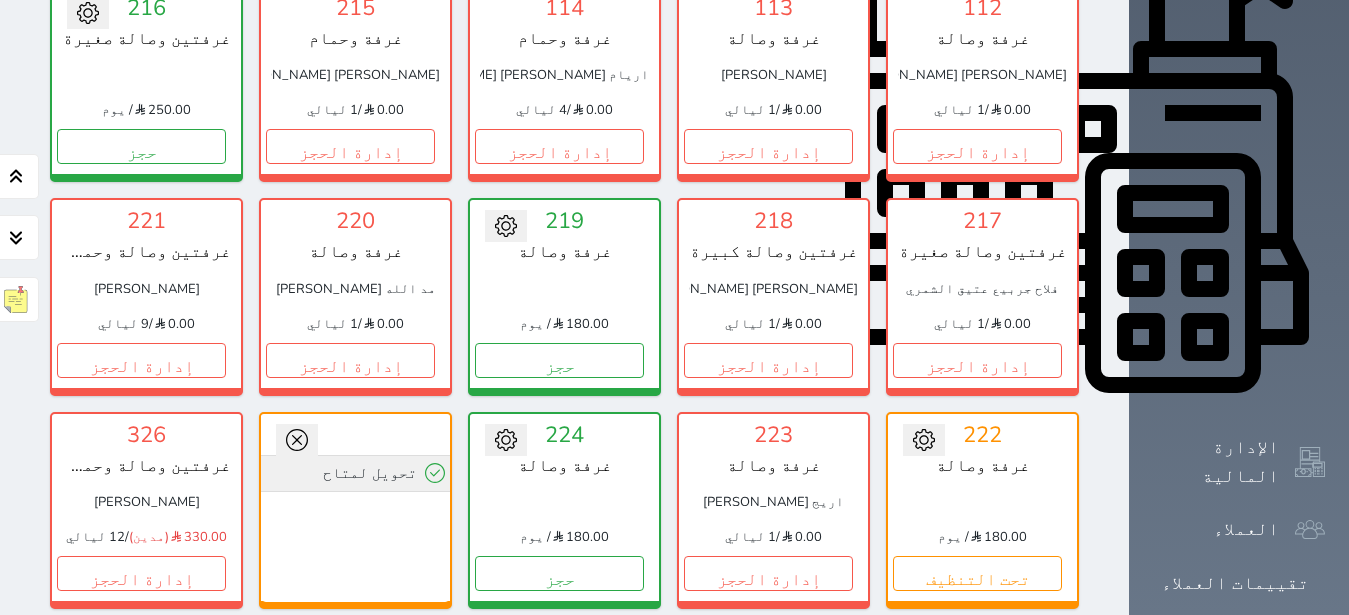 click on "تحويل لمتاح" at bounding box center (355, 473) 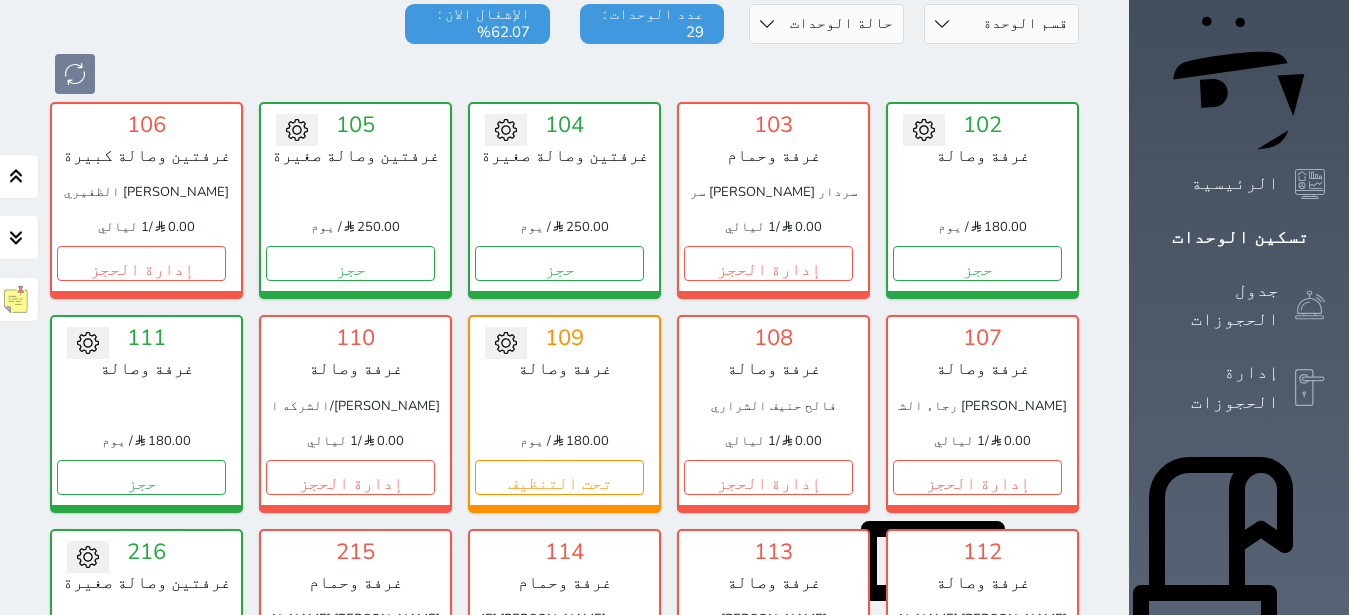 scroll, scrollTop: 252, scrollLeft: 0, axis: vertical 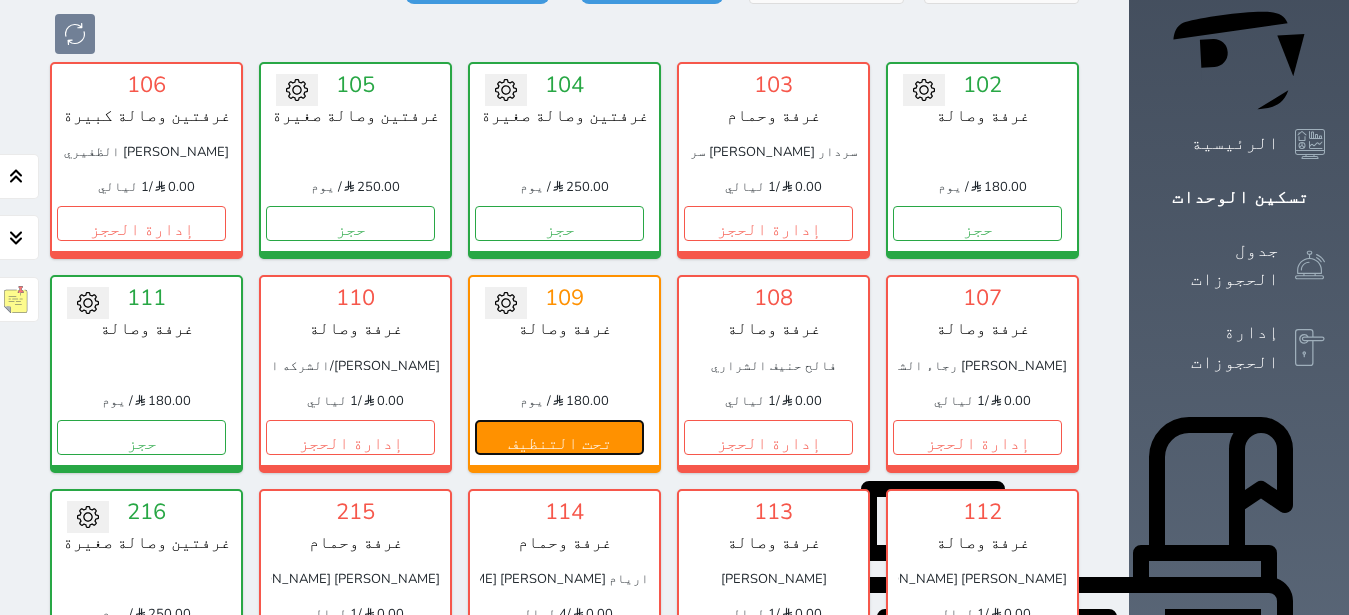 click on "تحت التنظيف" at bounding box center (559, 437) 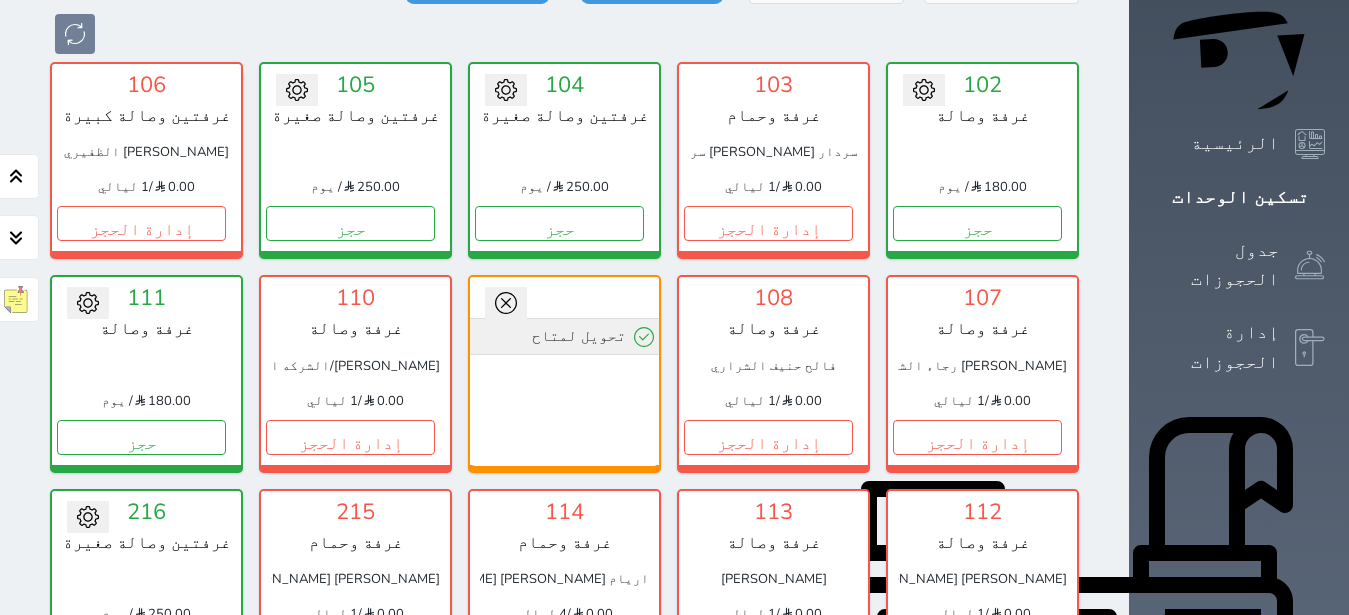 click on "تحويل لمتاح" at bounding box center (564, 336) 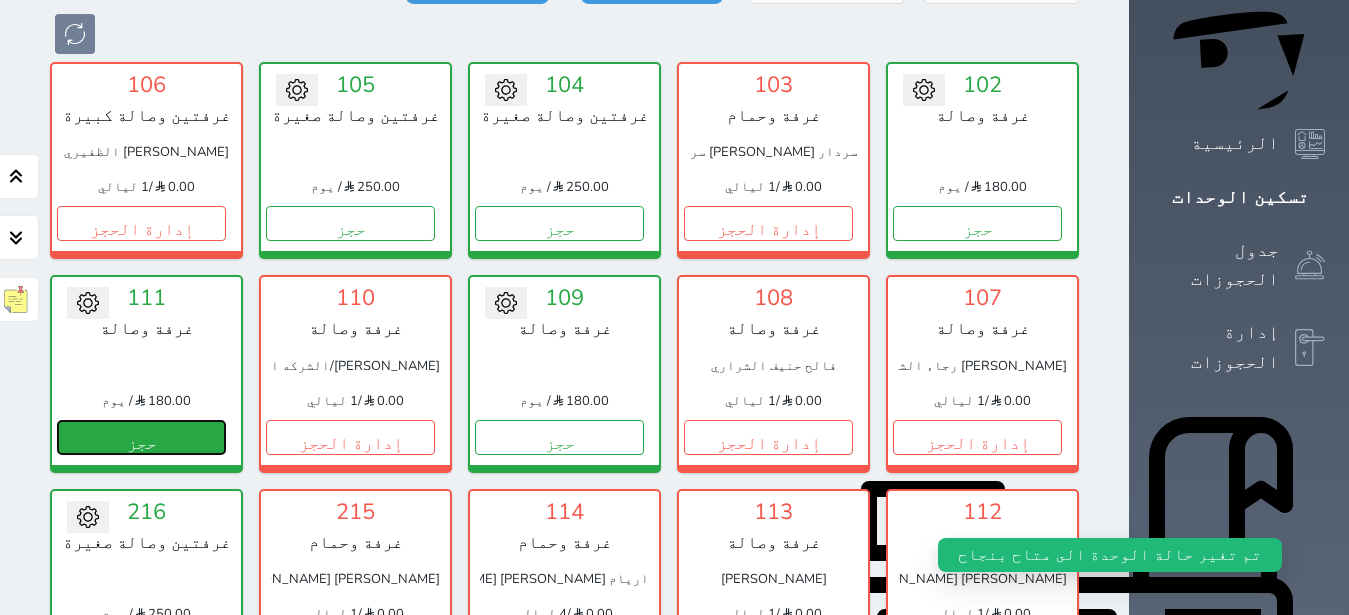 click on "حجز" at bounding box center (141, 437) 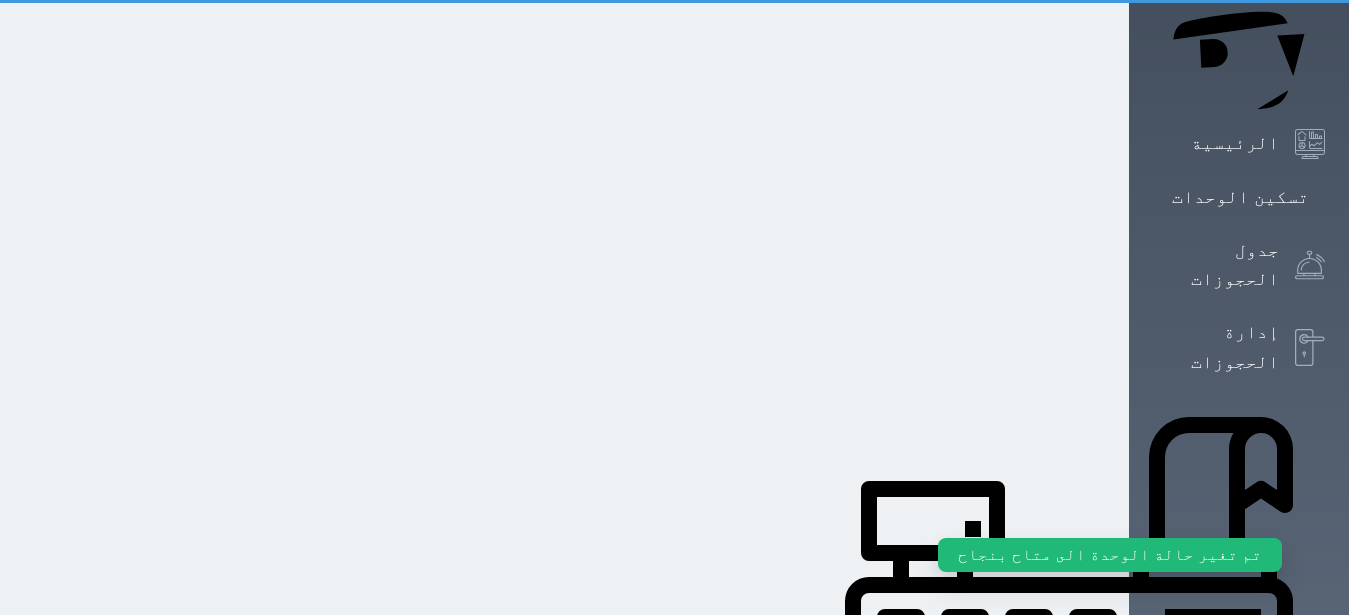 scroll, scrollTop: 0, scrollLeft: 0, axis: both 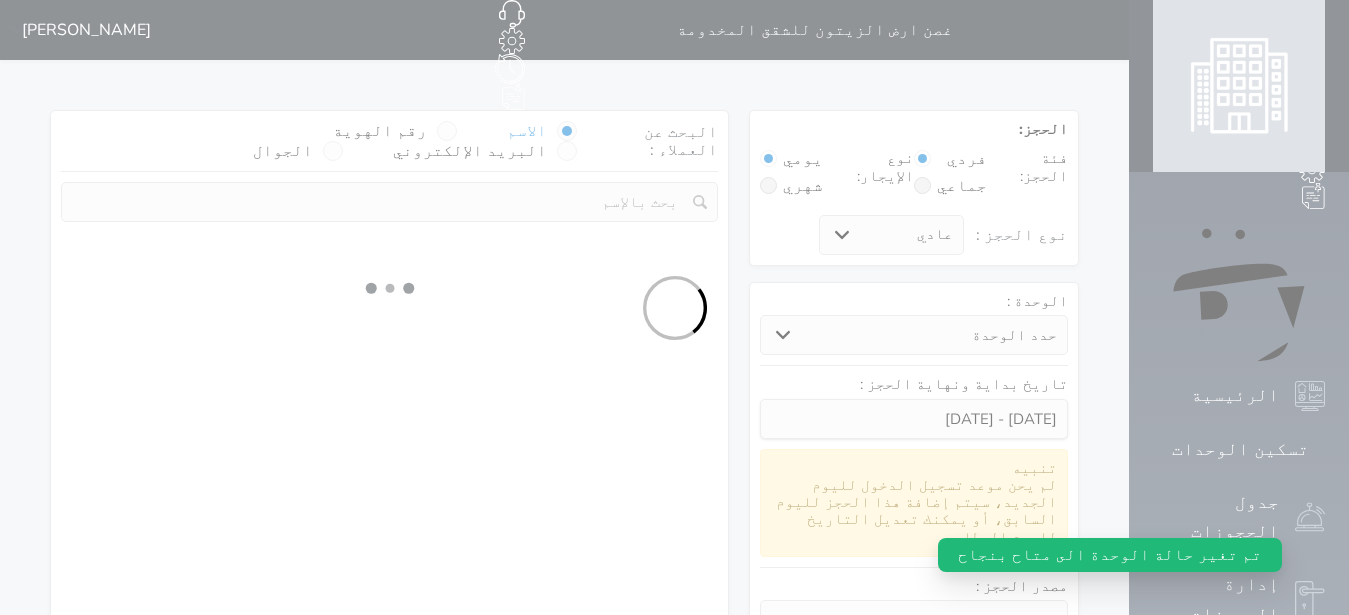 select 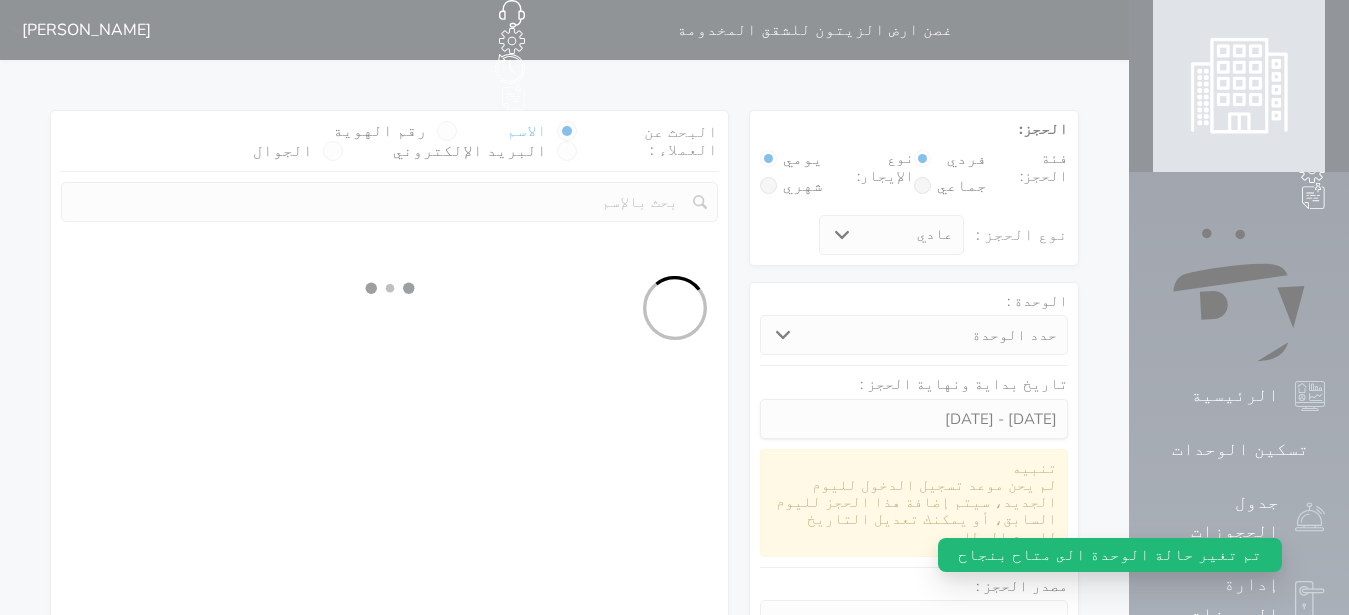 select on "1" 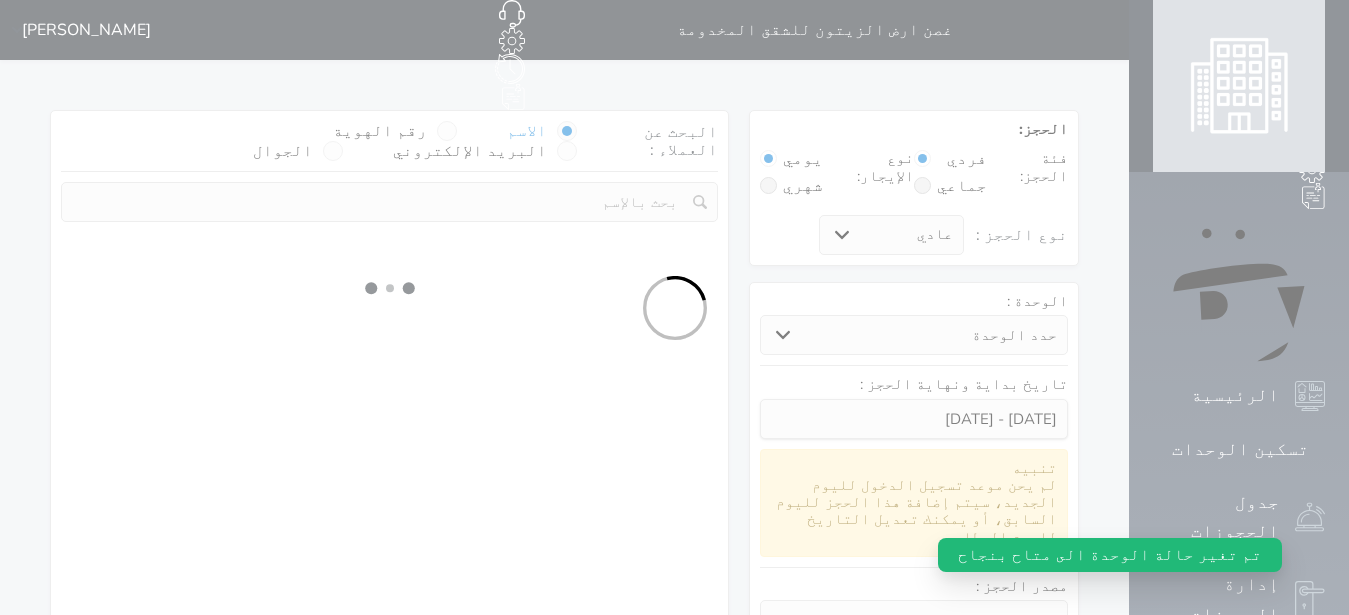 select on "113" 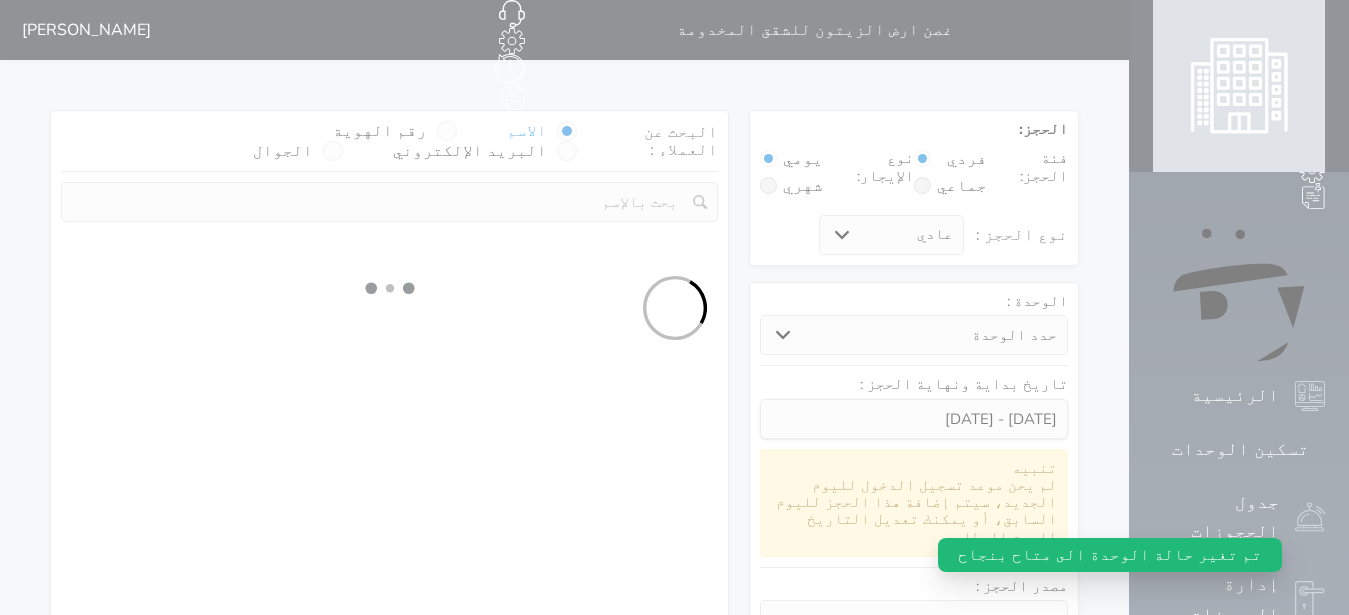 select on "1" 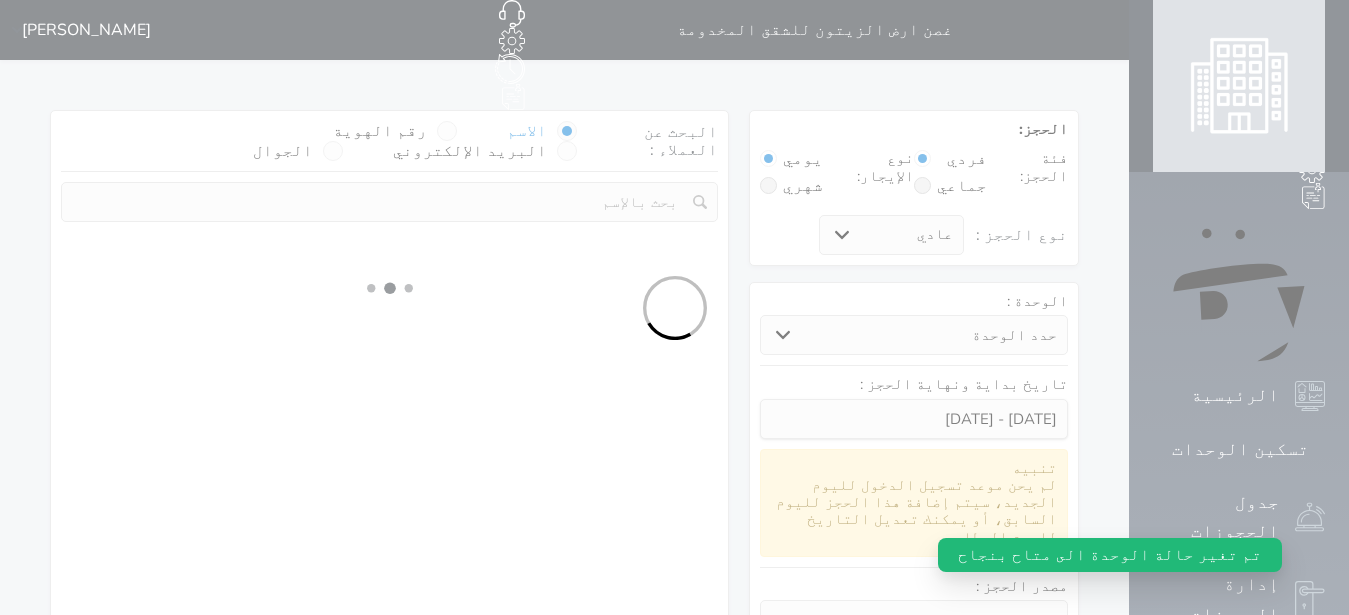 select 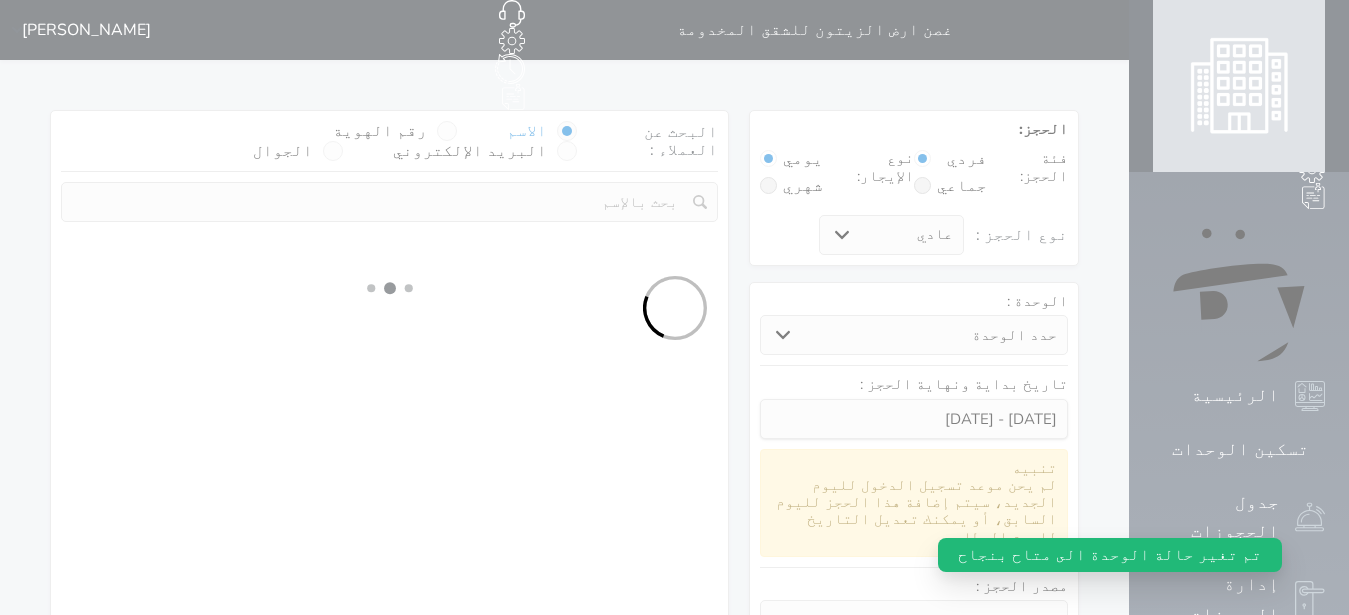 select on "7" 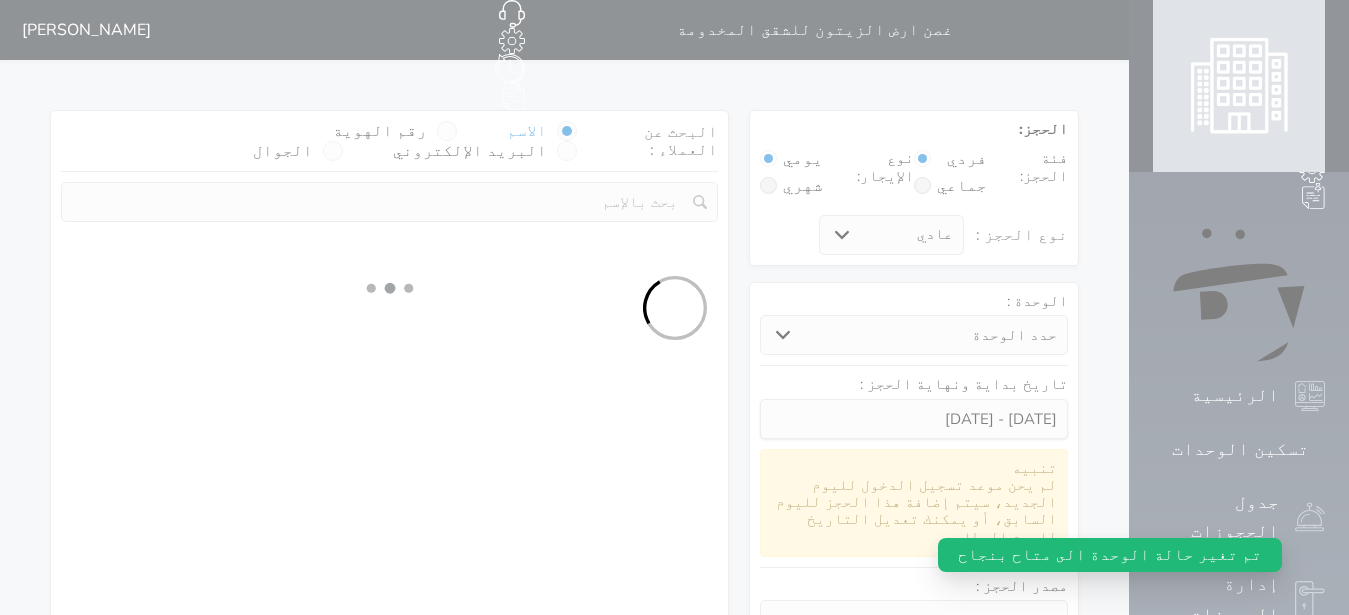 select 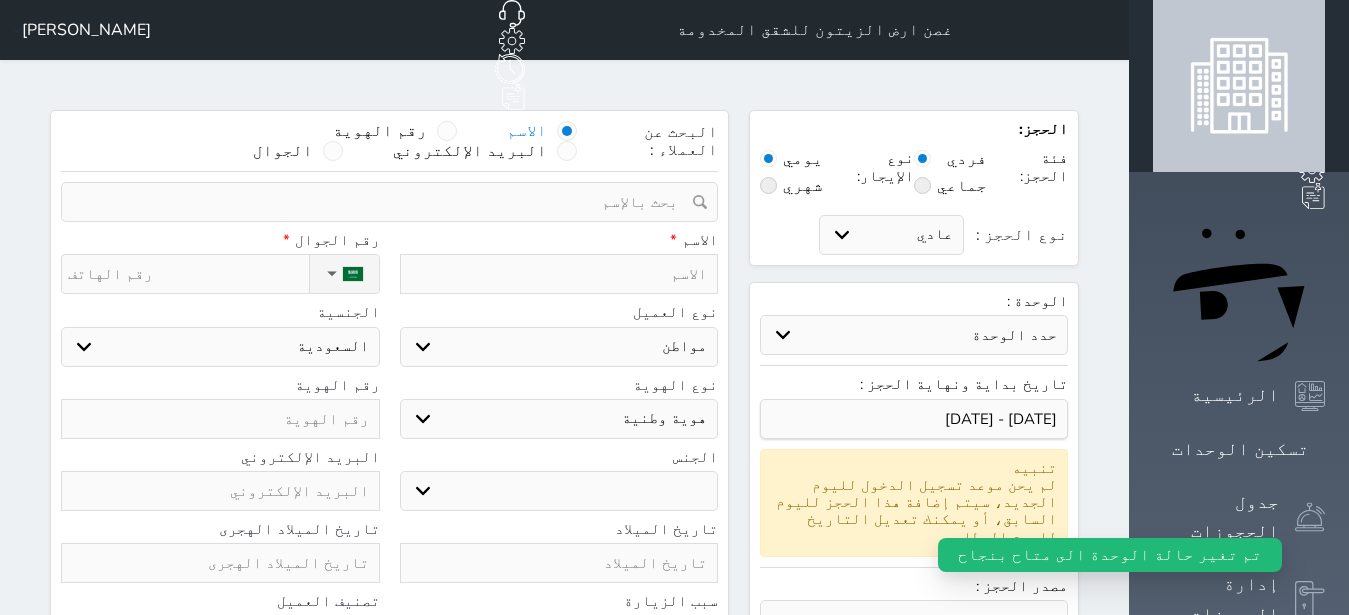 select 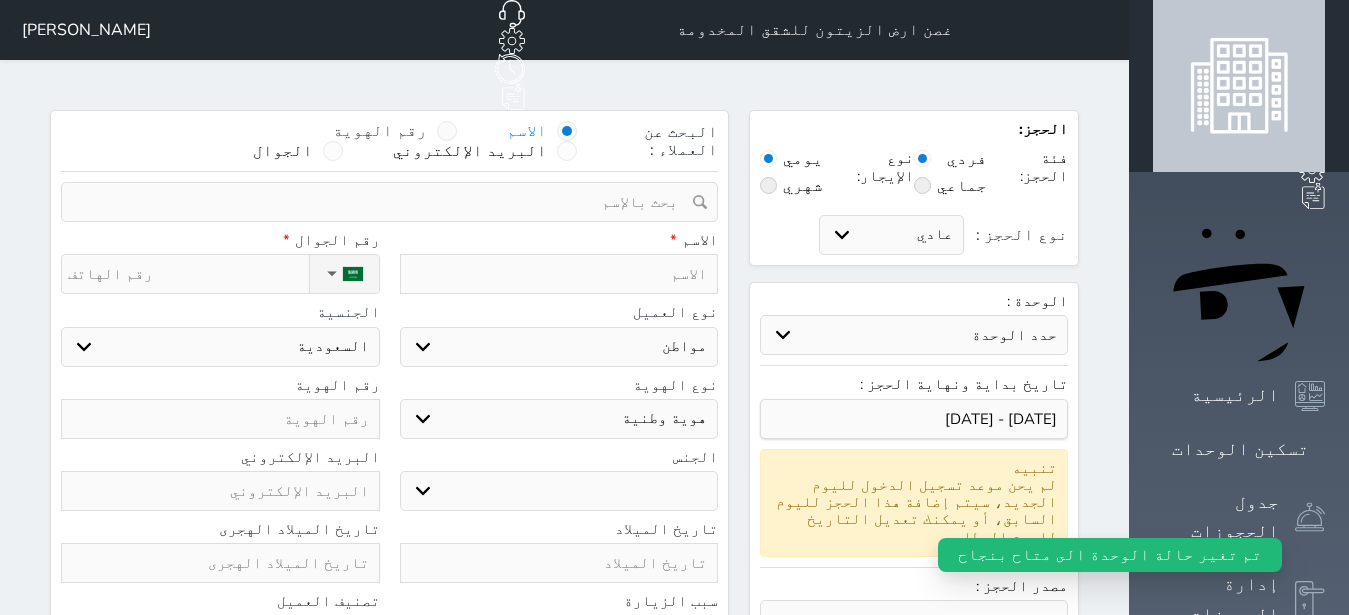 click at bounding box center (447, 131) 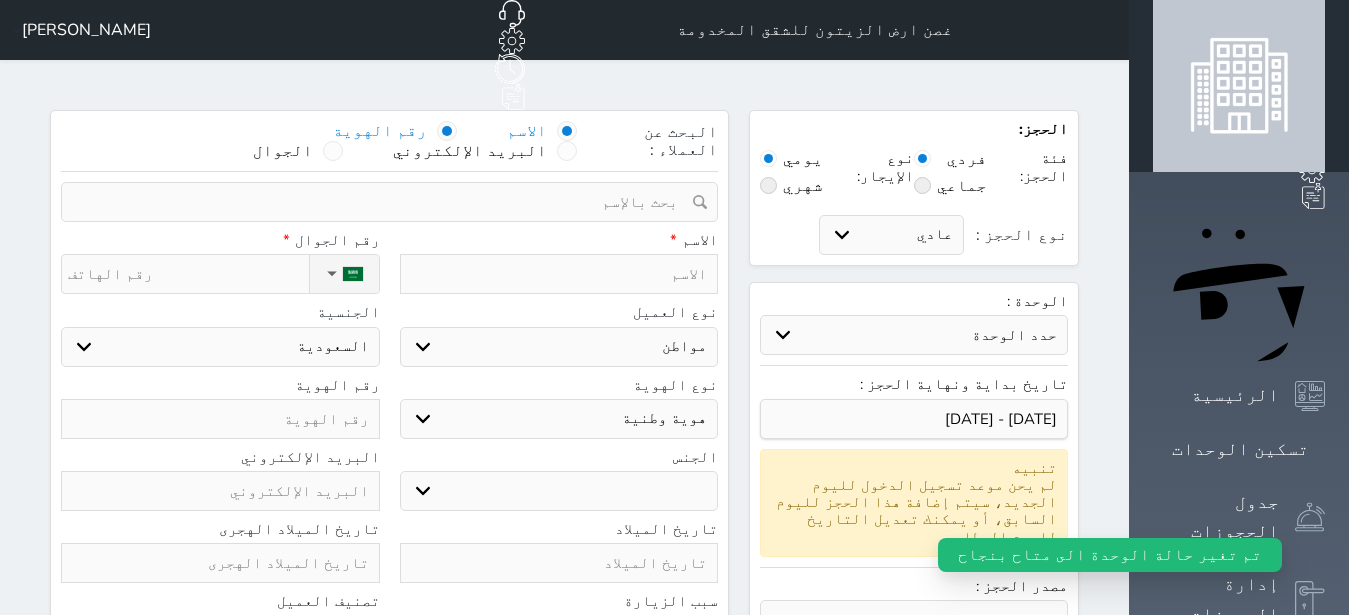 select 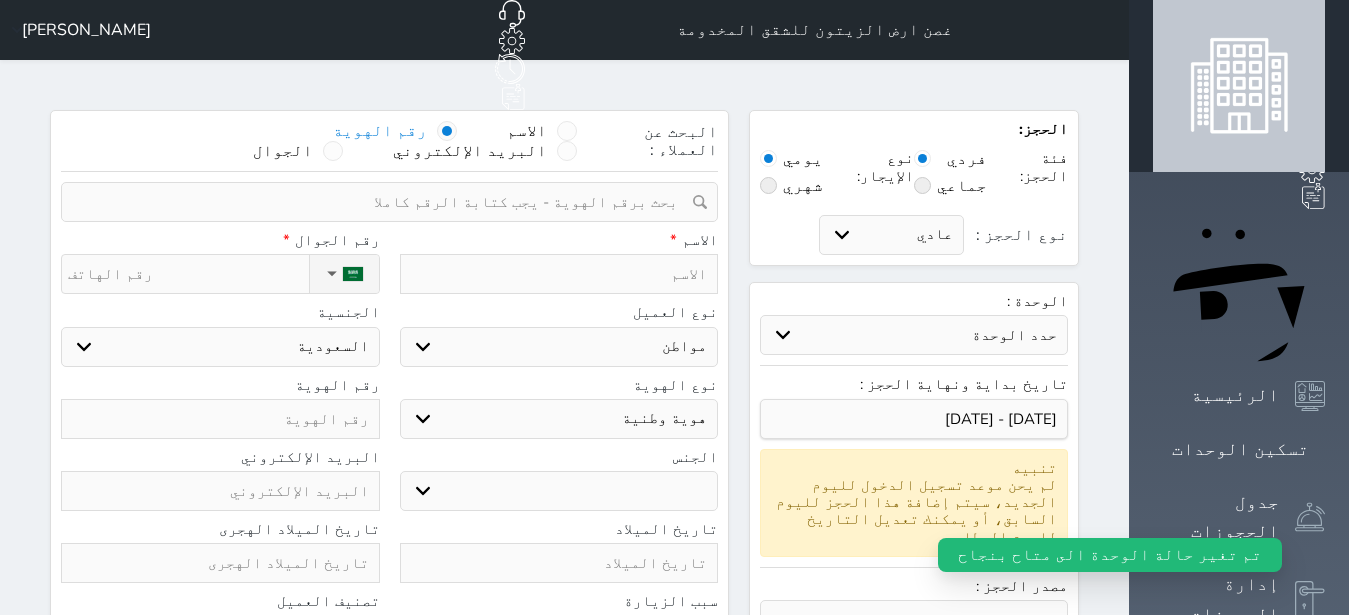 click at bounding box center [382, 202] 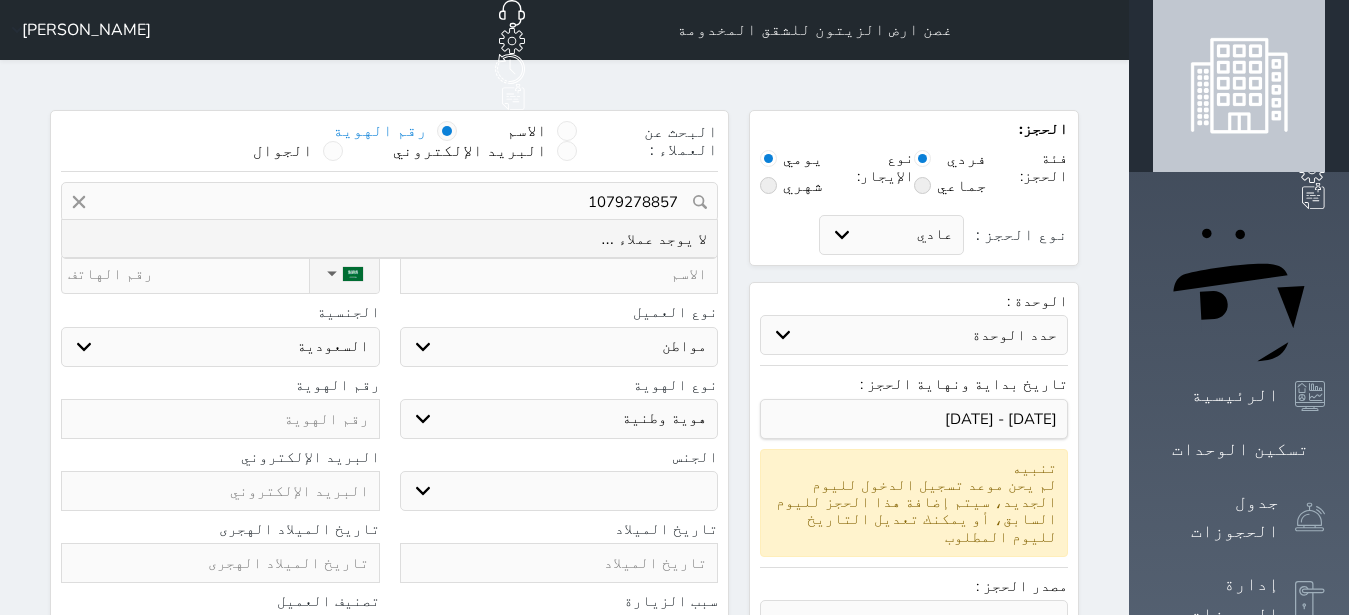 click on "1079278857" at bounding box center (389, 202) 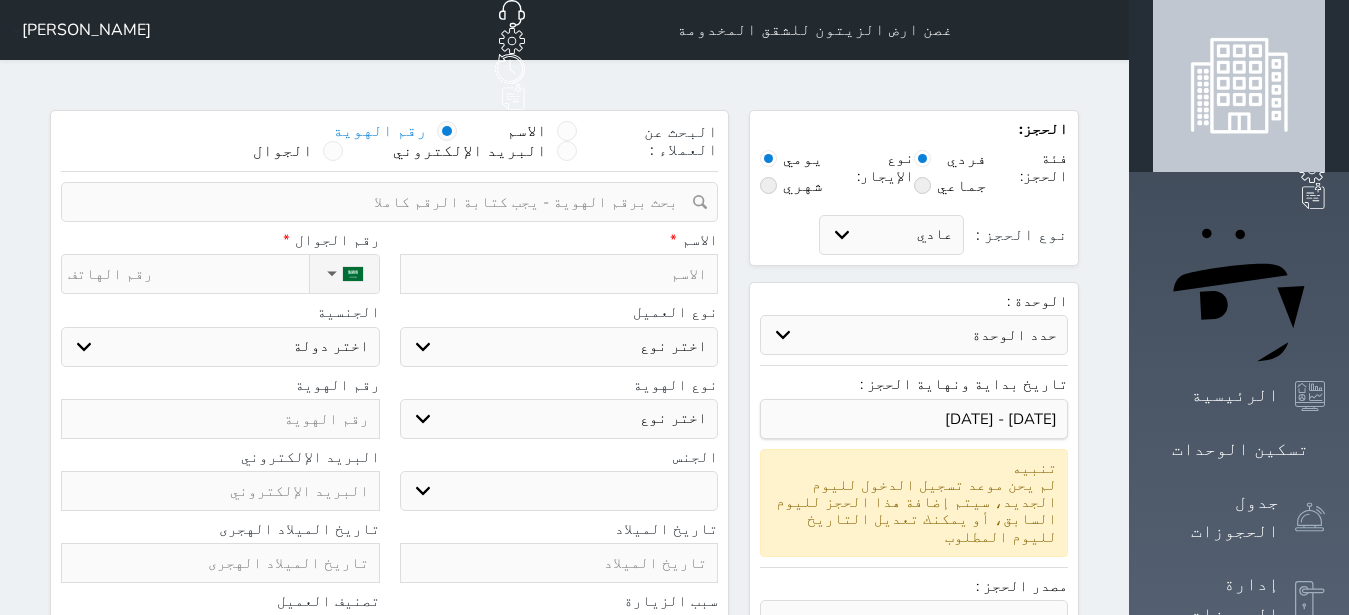 paste on "1079278857" 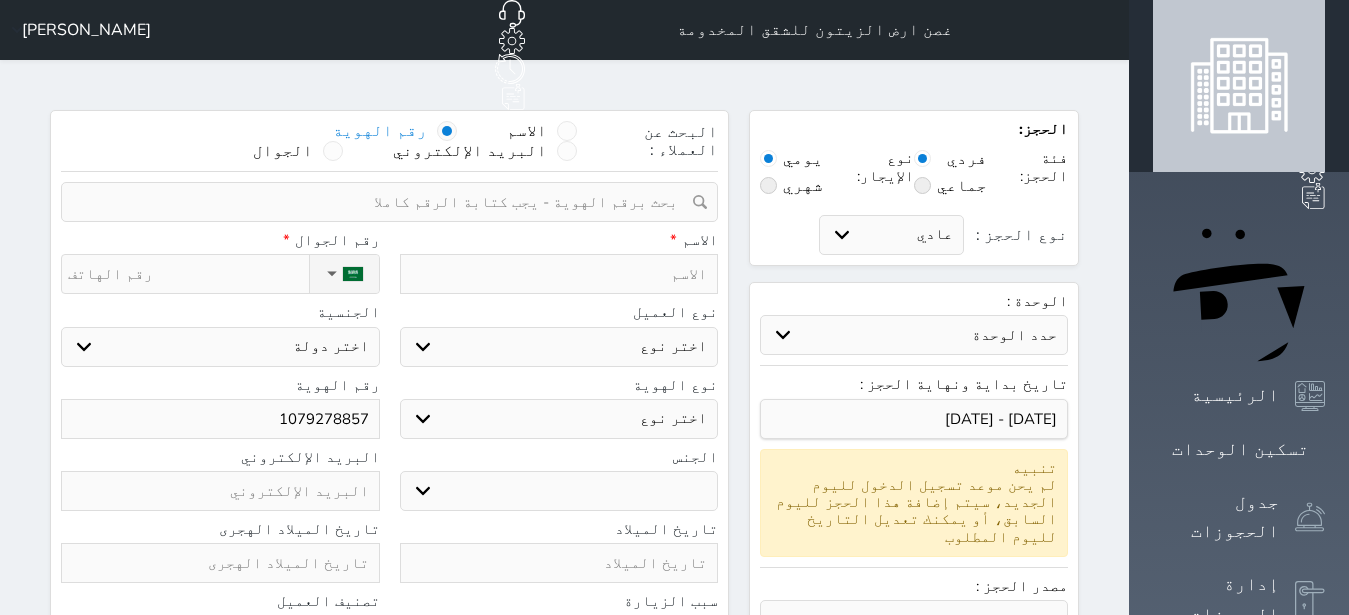 type on "1079278857" 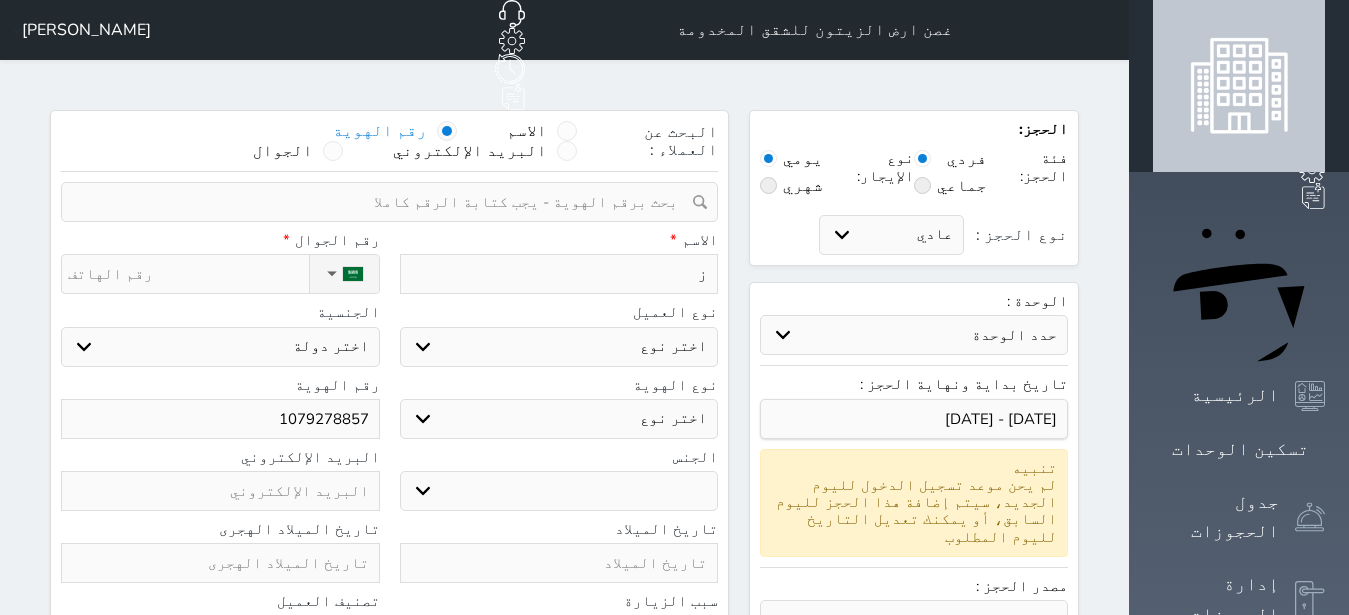 select 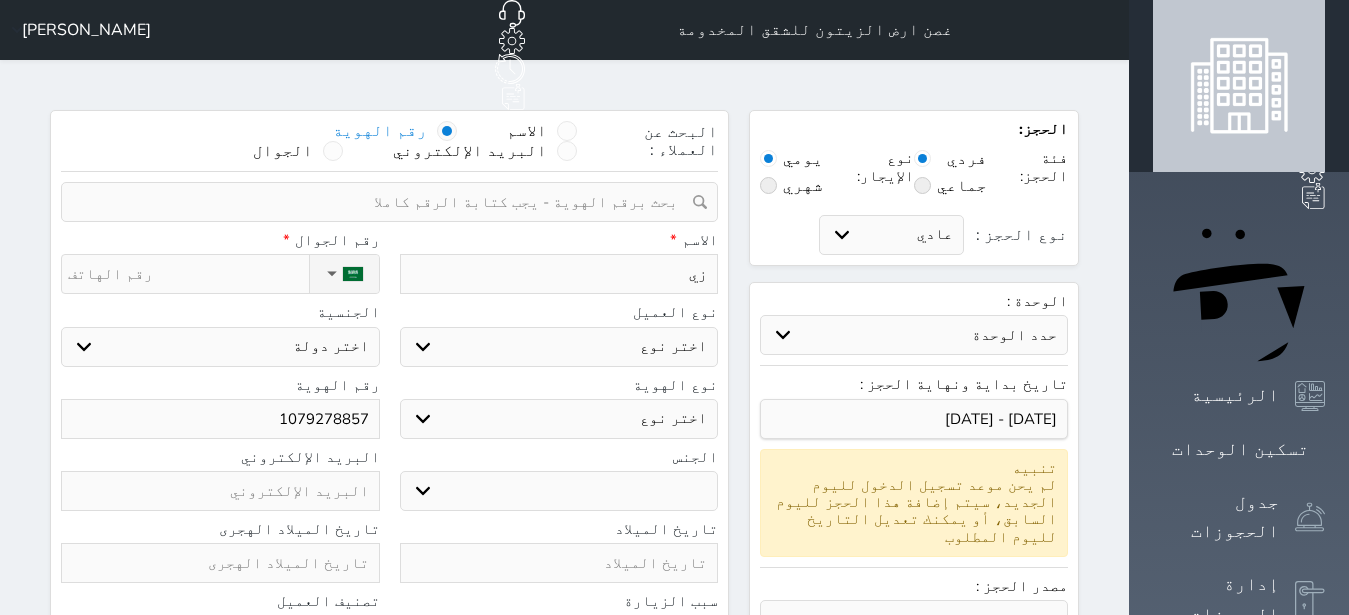 type on "زيا" 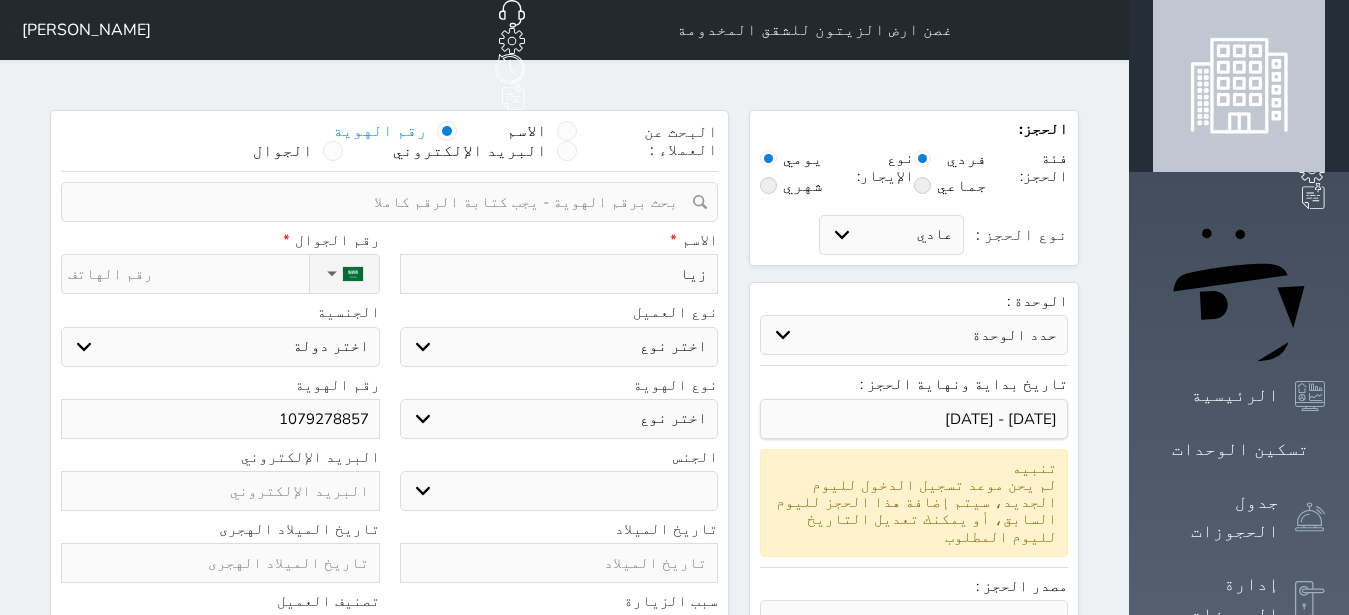 type on "زياد" 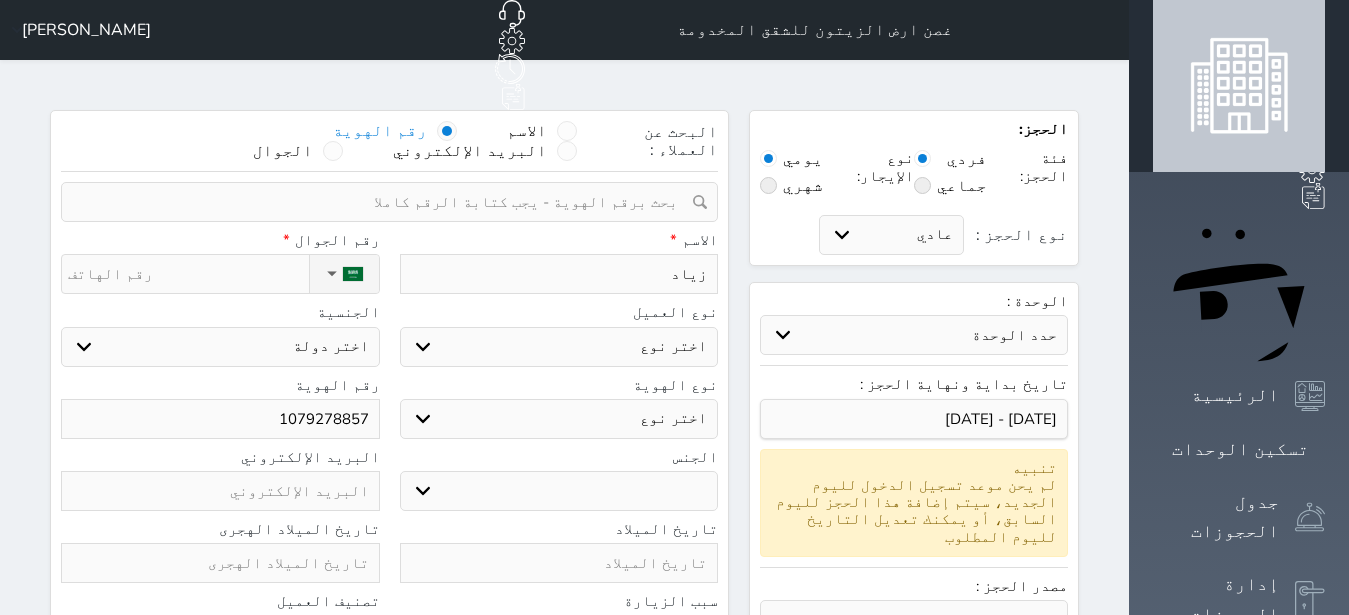 type on "زياد" 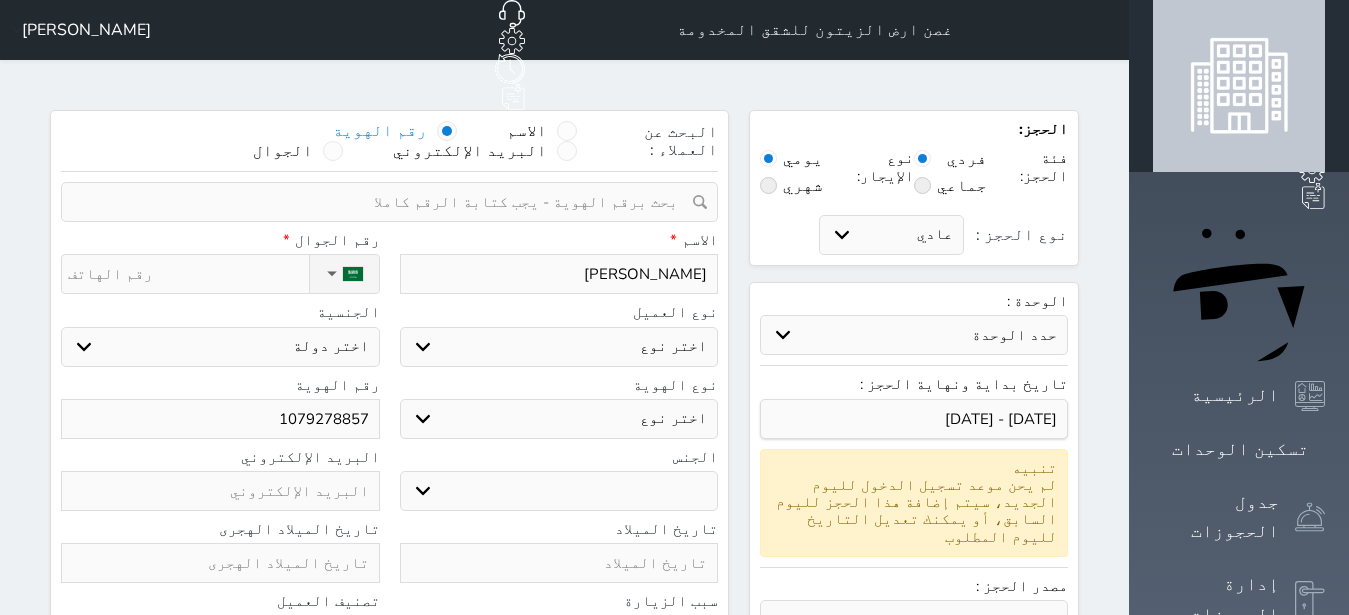 type on "[PERSON_NAME]" 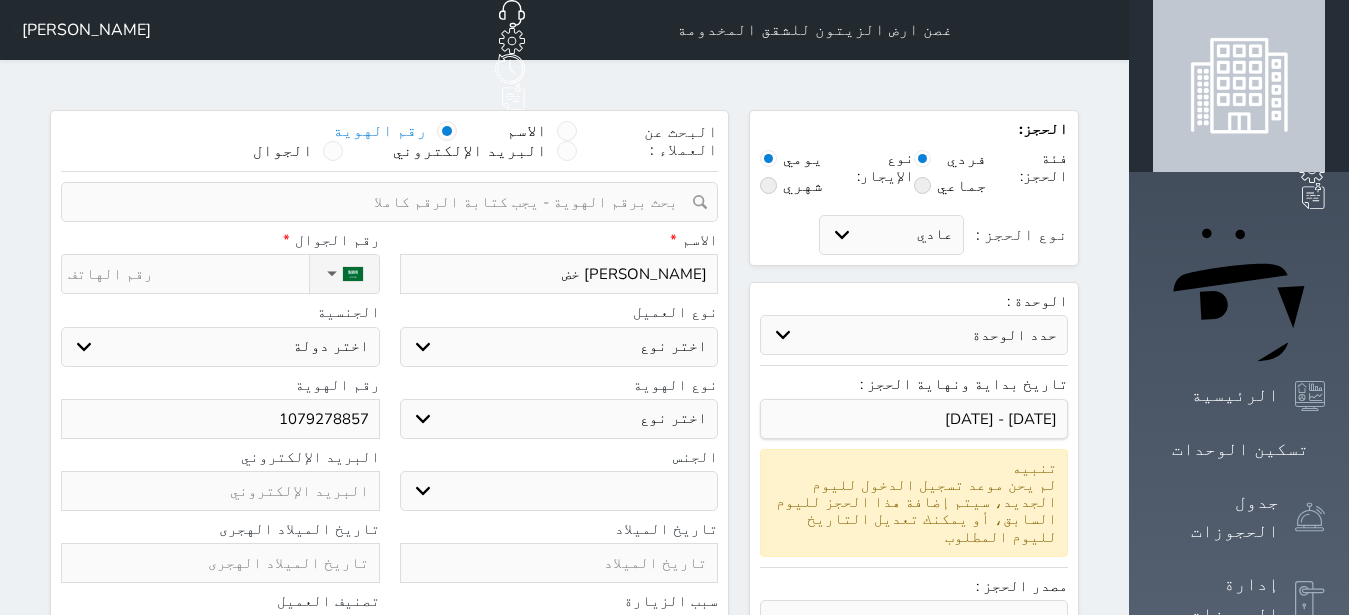 type on "[PERSON_NAME]" 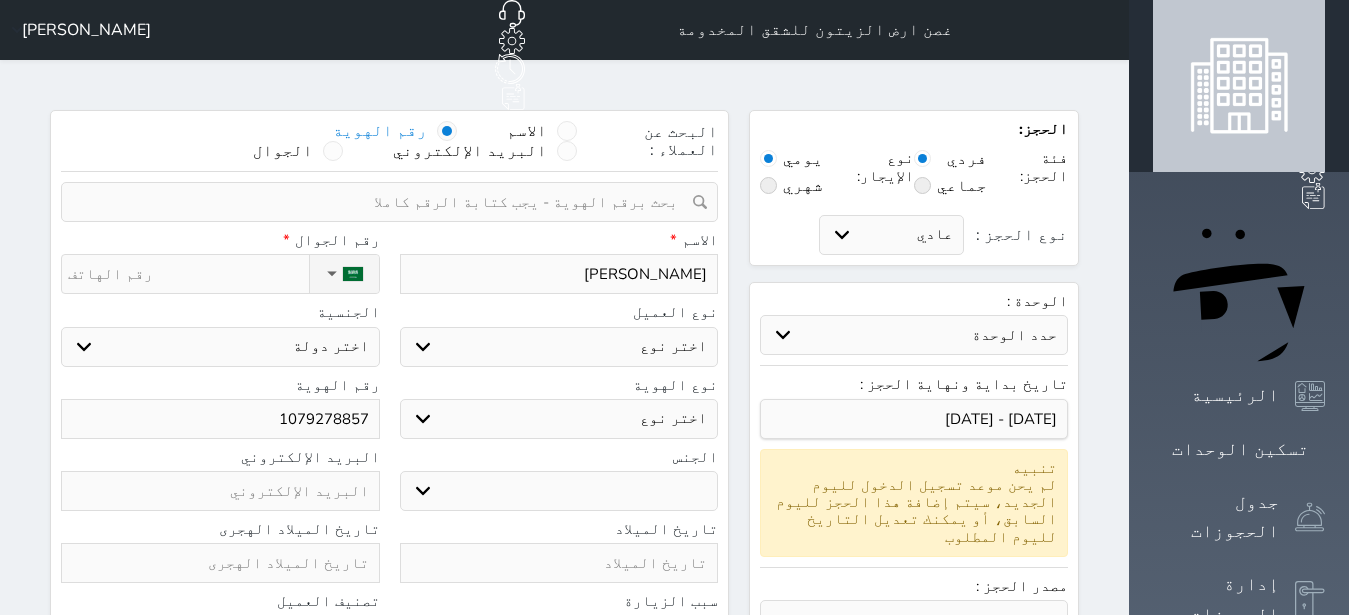 type on "[PERSON_NAME]" 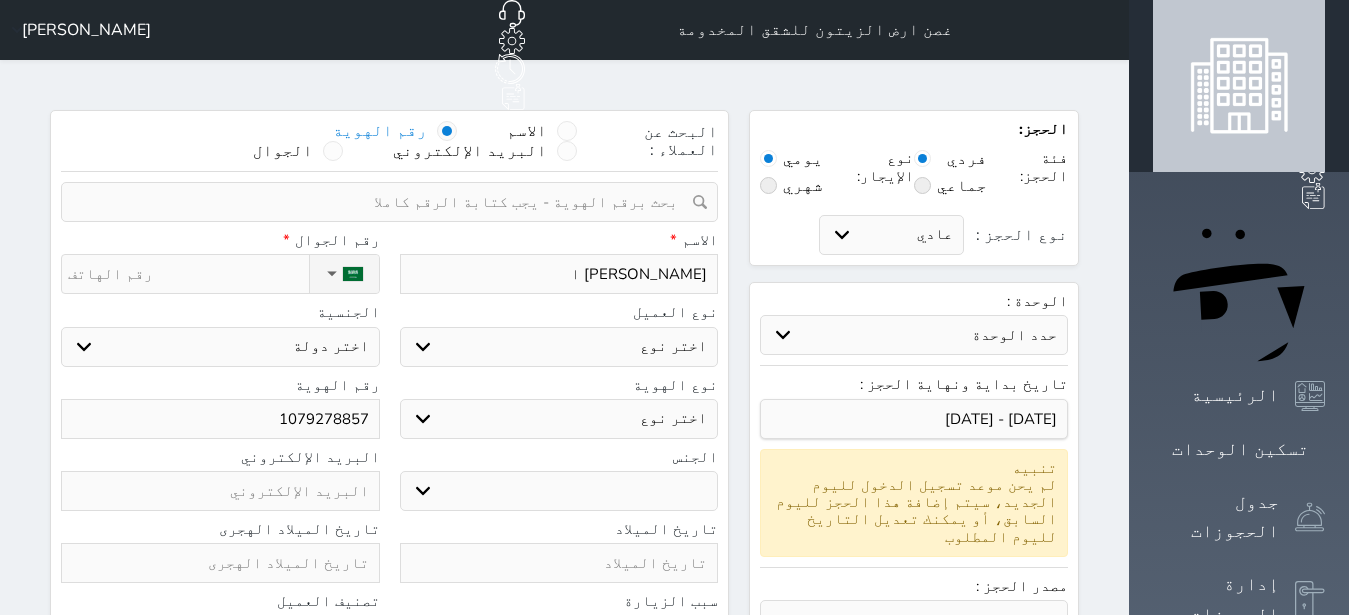 type on "[PERSON_NAME] ال" 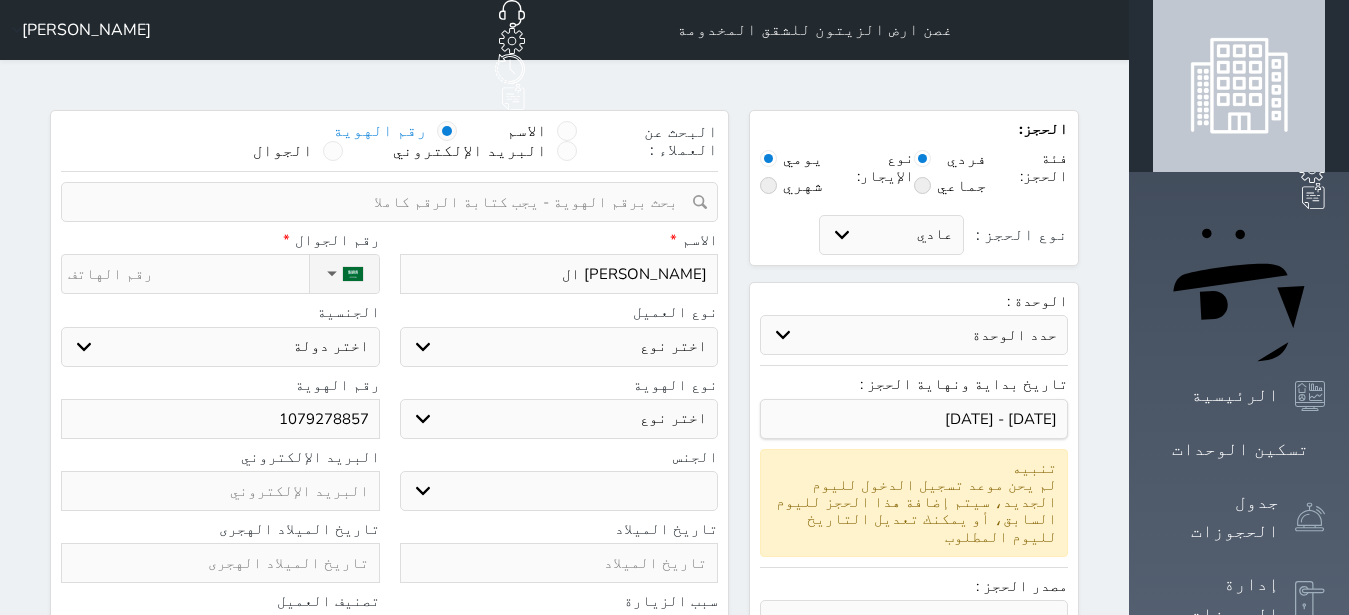 select 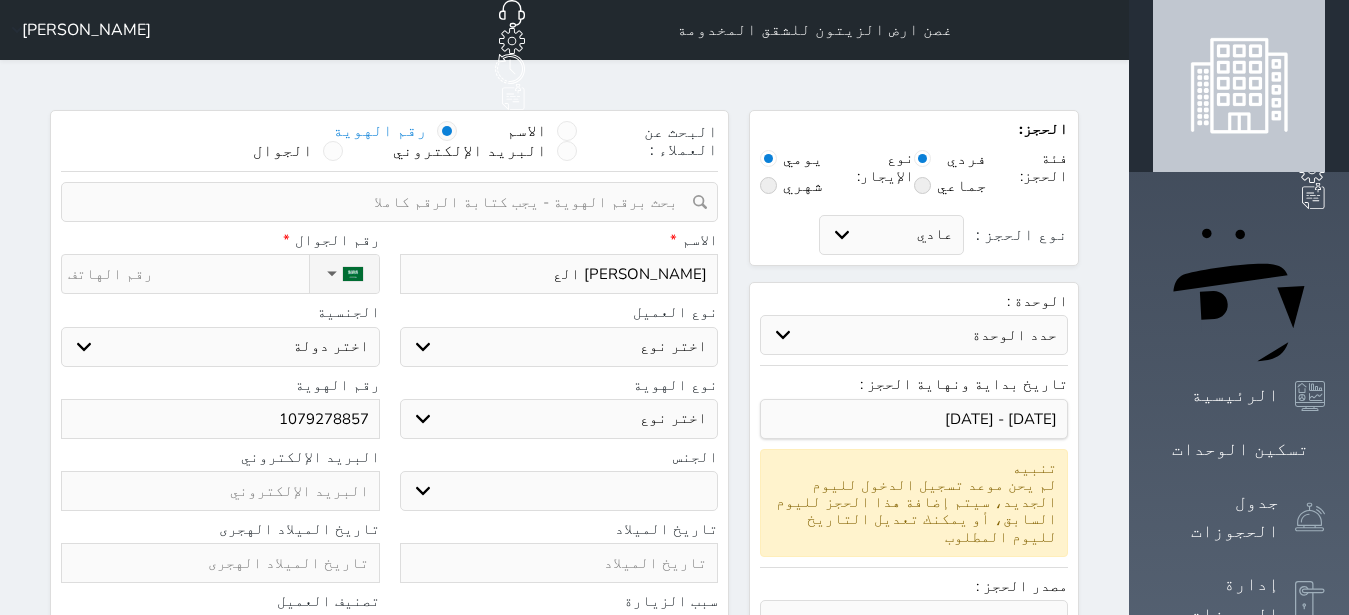 type on "[PERSON_NAME] العط" 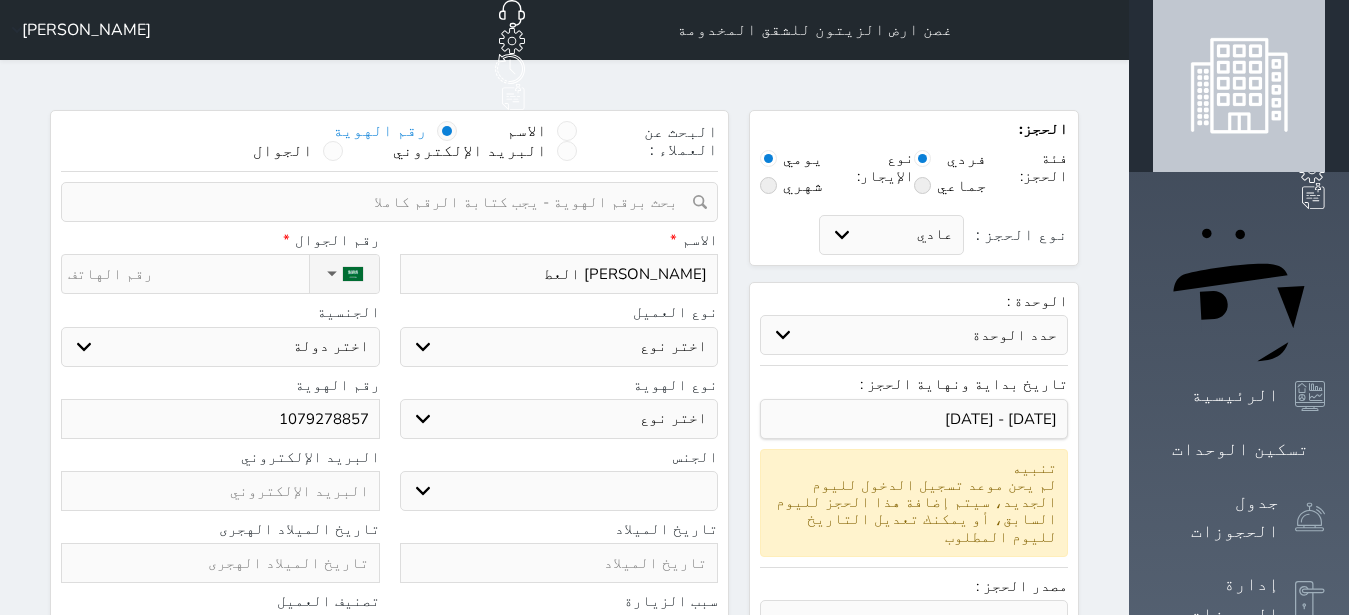 select 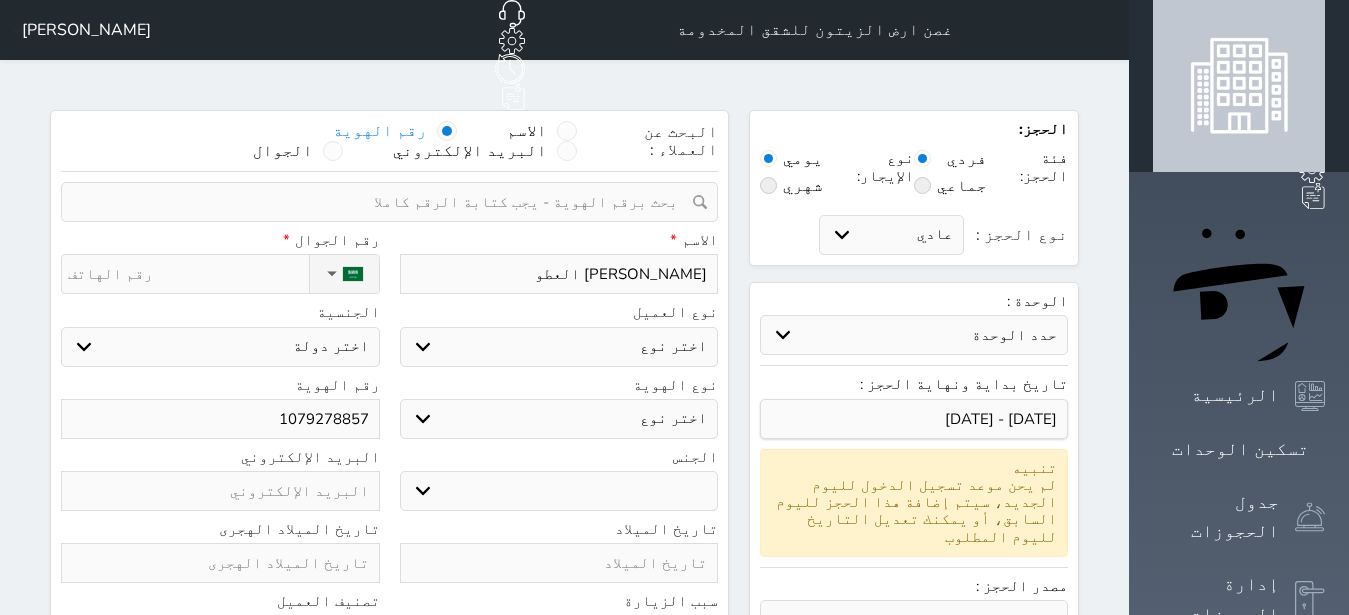 type on "[PERSON_NAME] [PERSON_NAME]" 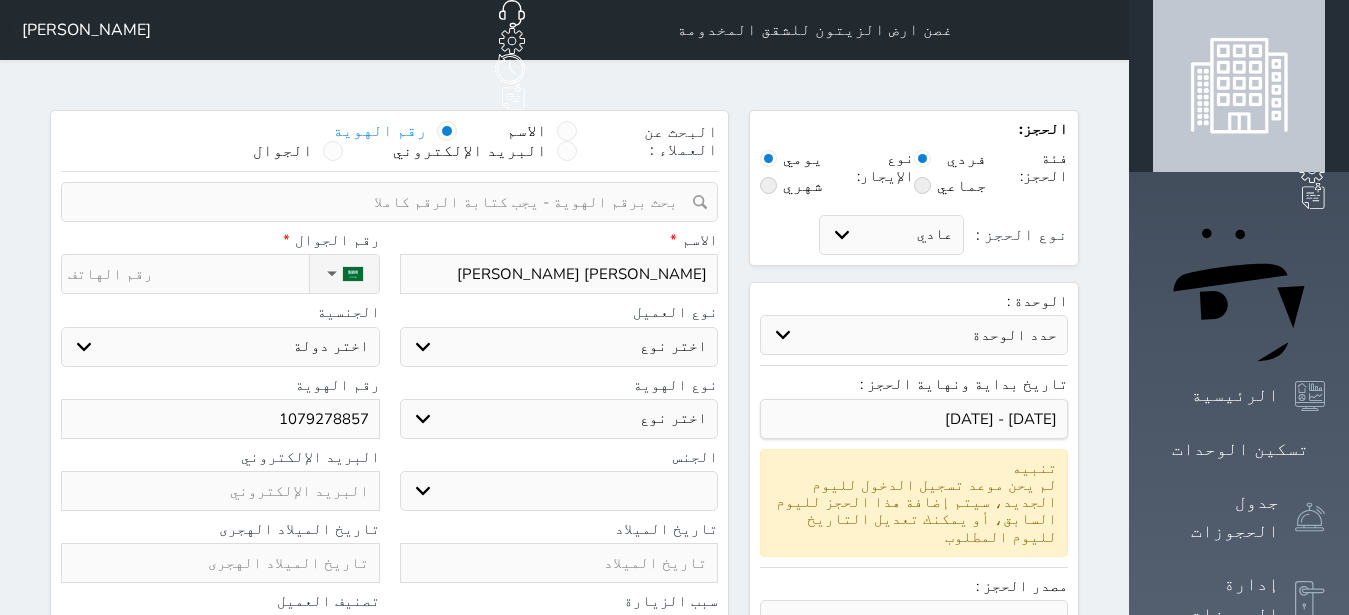type on "[PERSON_NAME] [PERSON_NAME]" 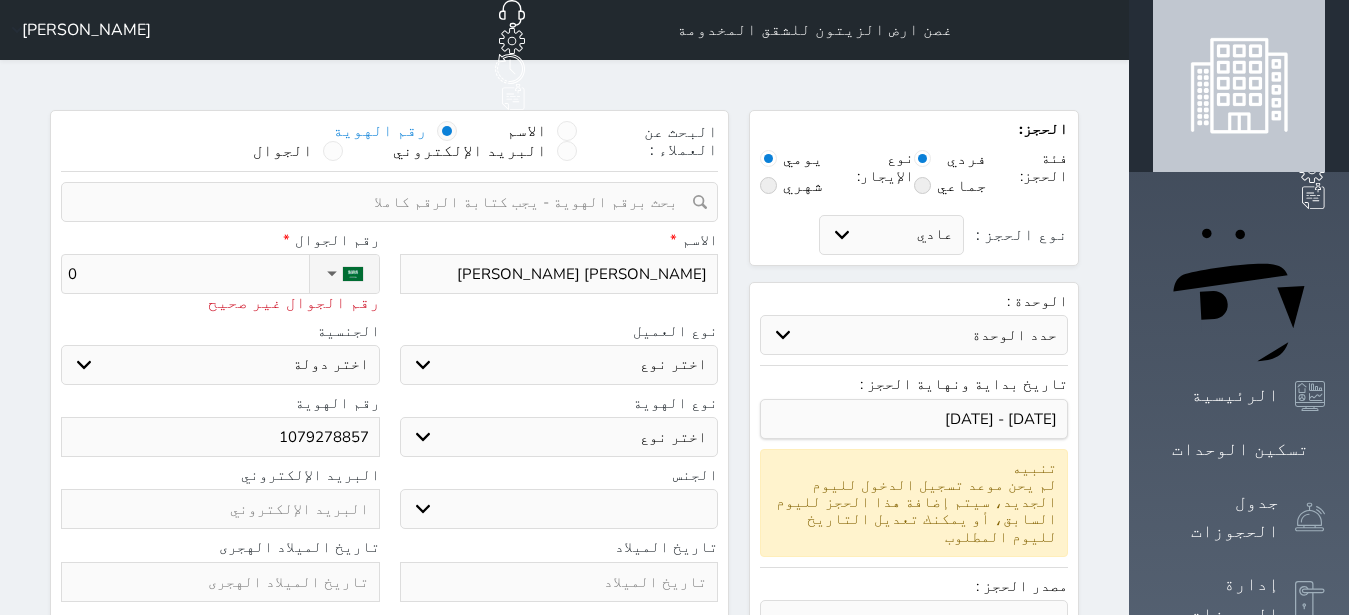 type on "05" 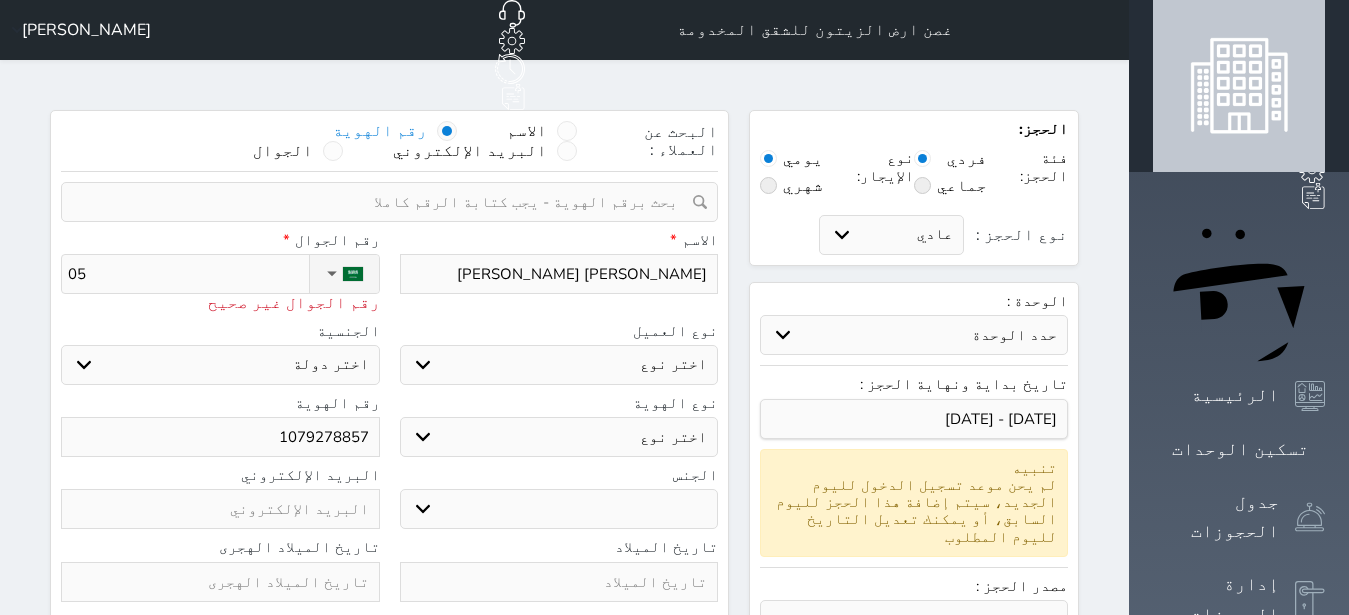 select 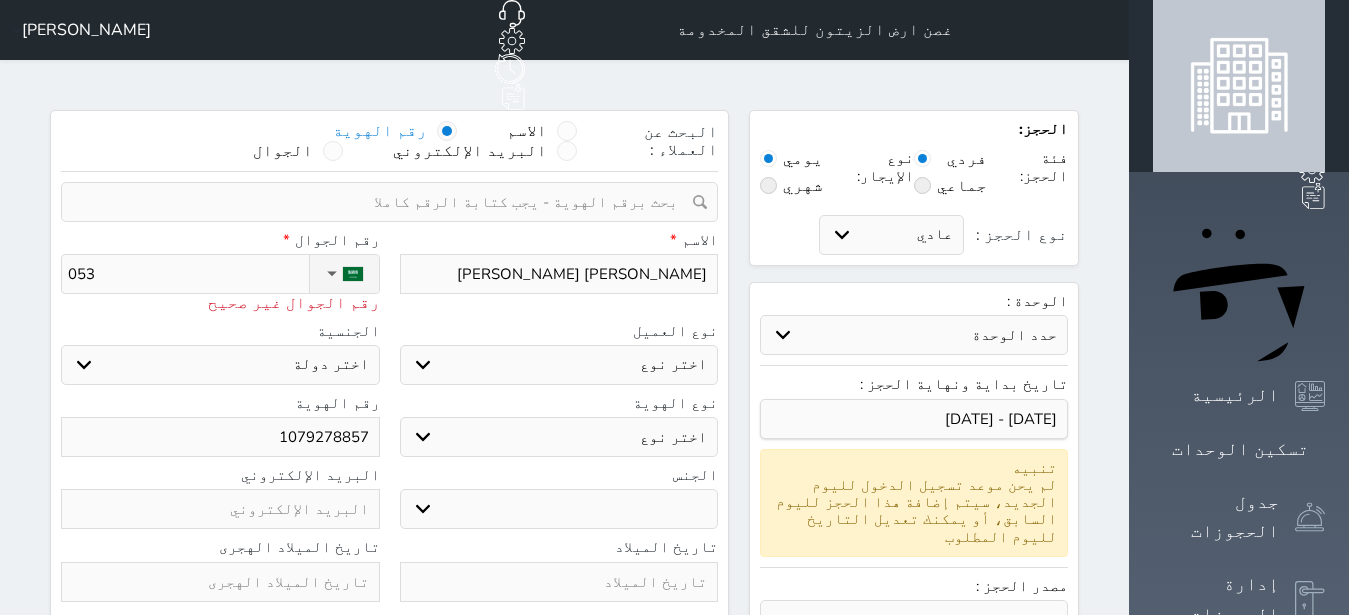 type on "0537" 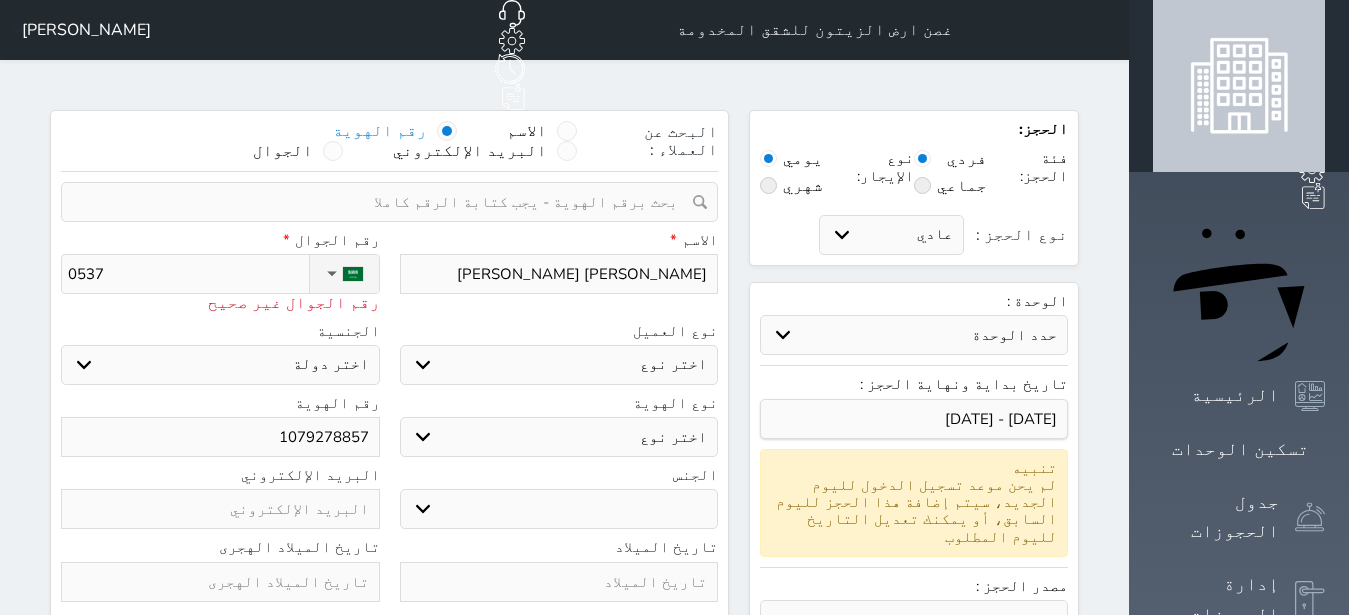 type on "05377" 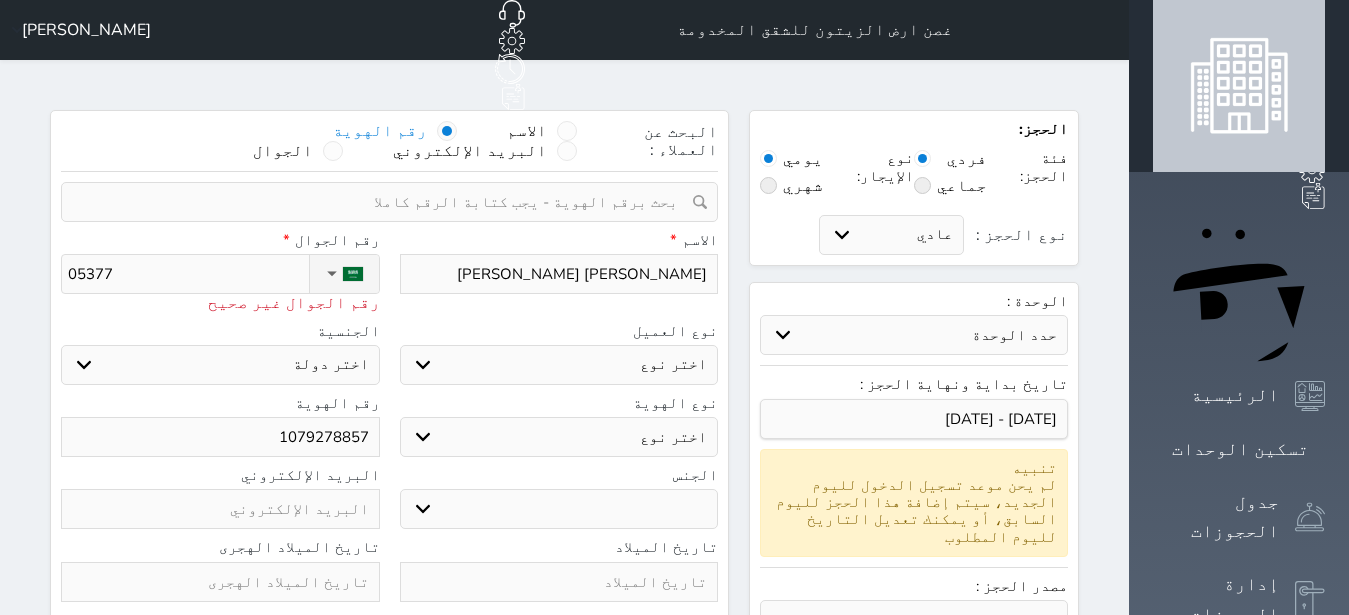 select 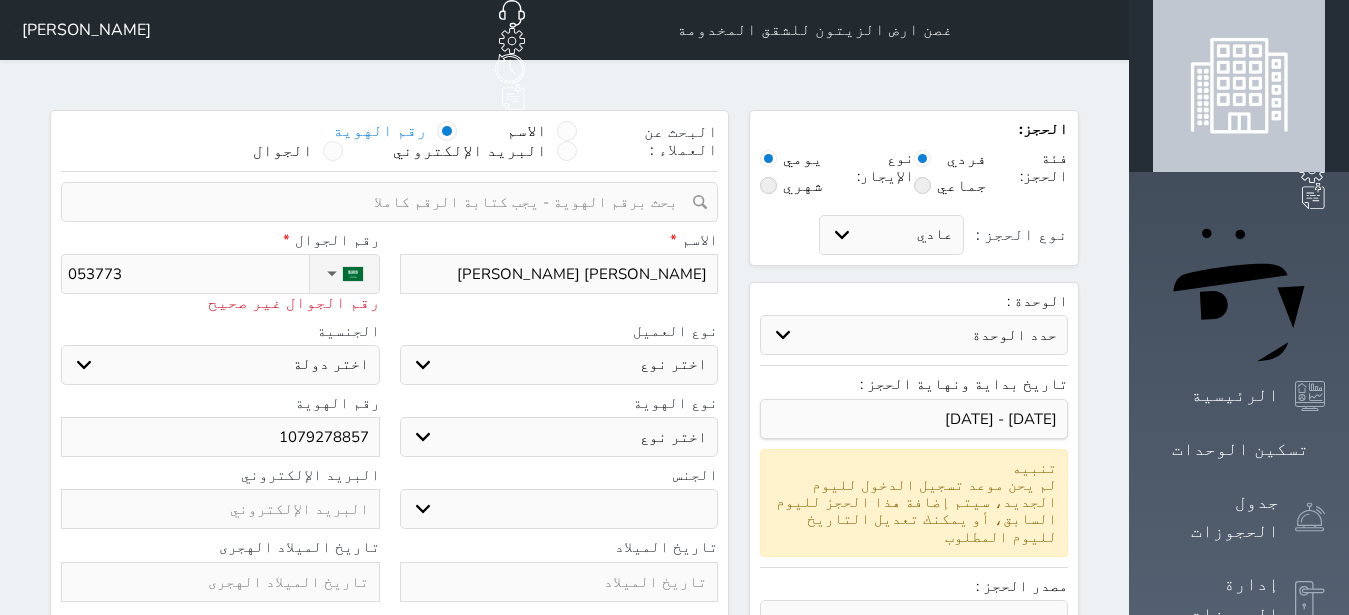 type on "0537731" 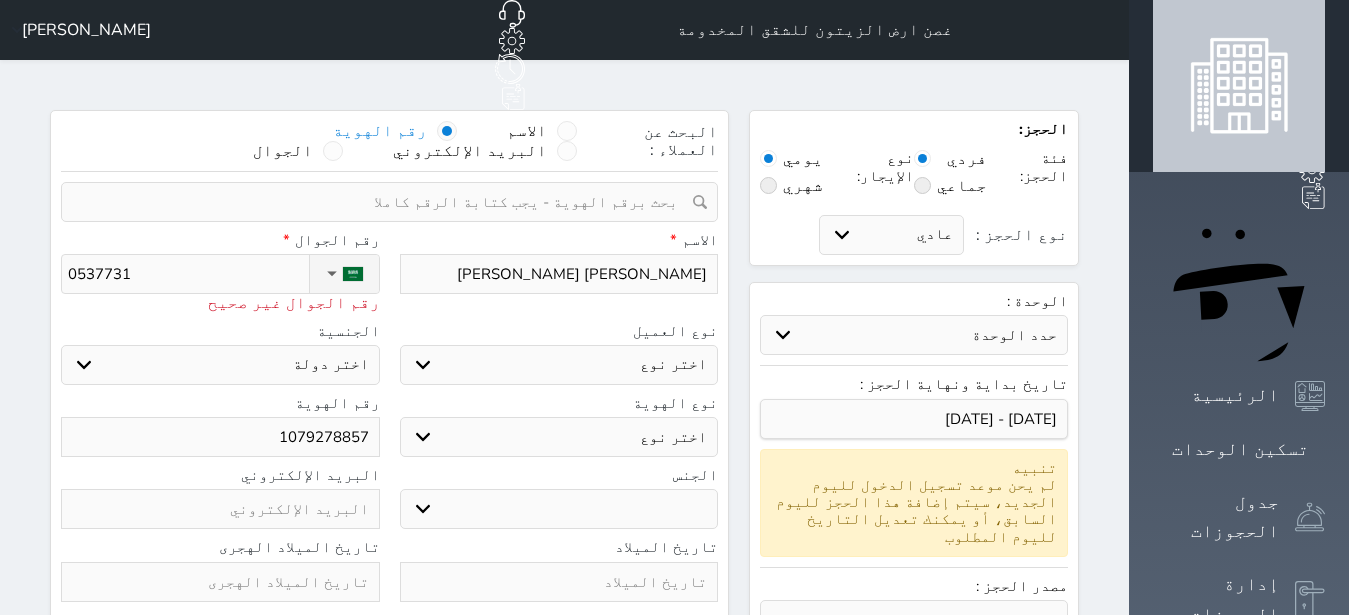 type on "05377310" 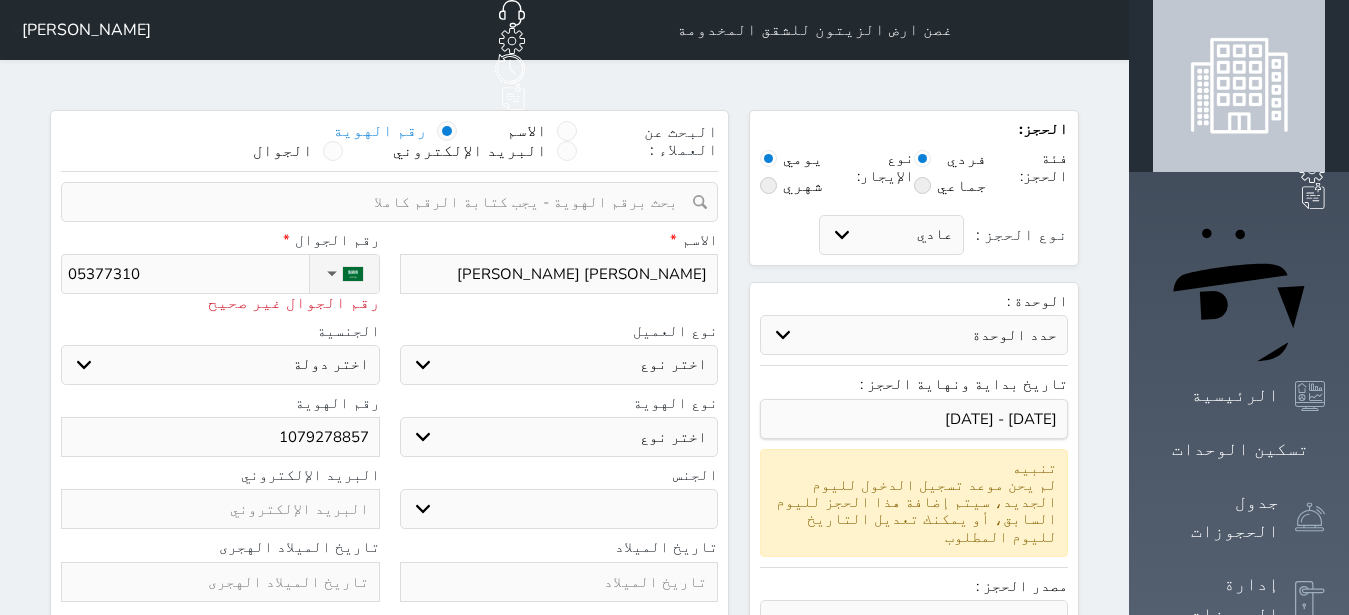 type on "053773101" 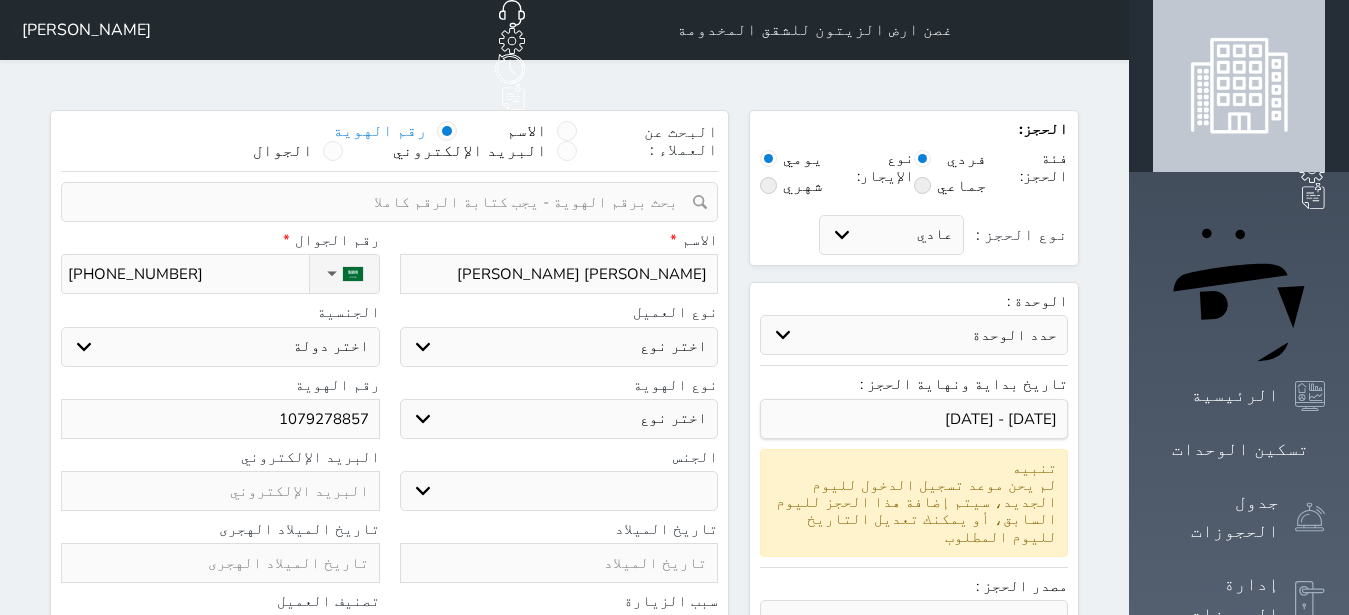 click on "اختر نوع   مواطن مواطن خليجي زائر مقيم" at bounding box center [559, 347] 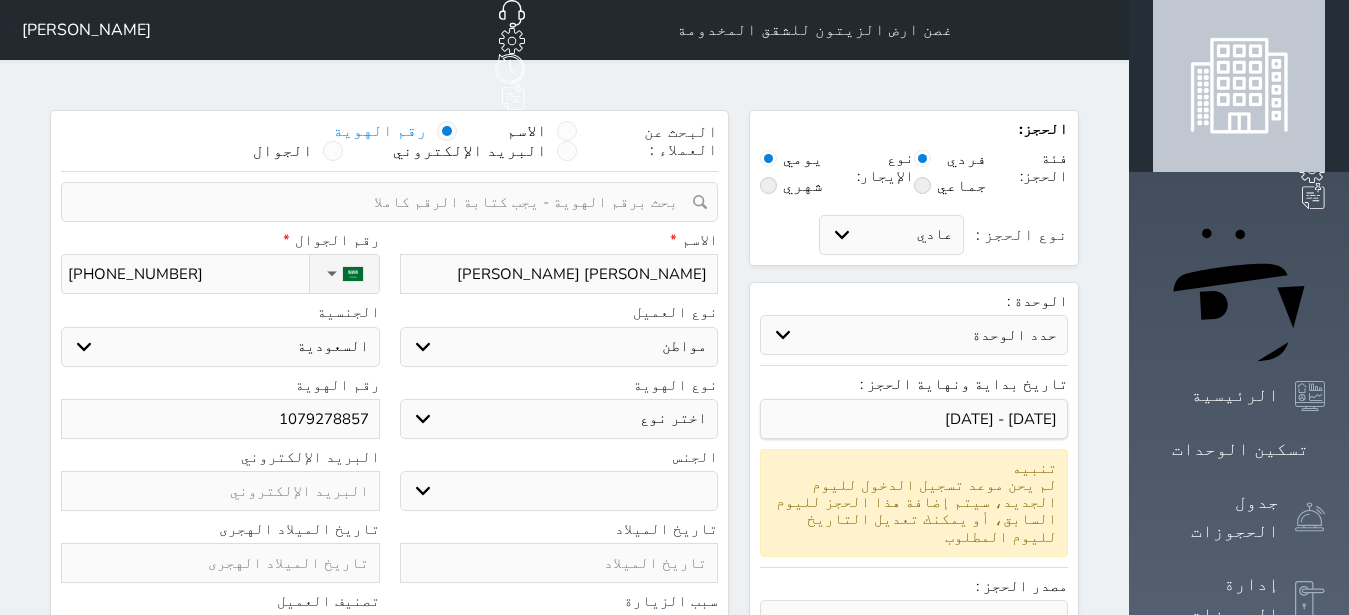 click on "اختر نوع   هوية وطنية هوية عائلية جواز السفر" at bounding box center (559, 419) 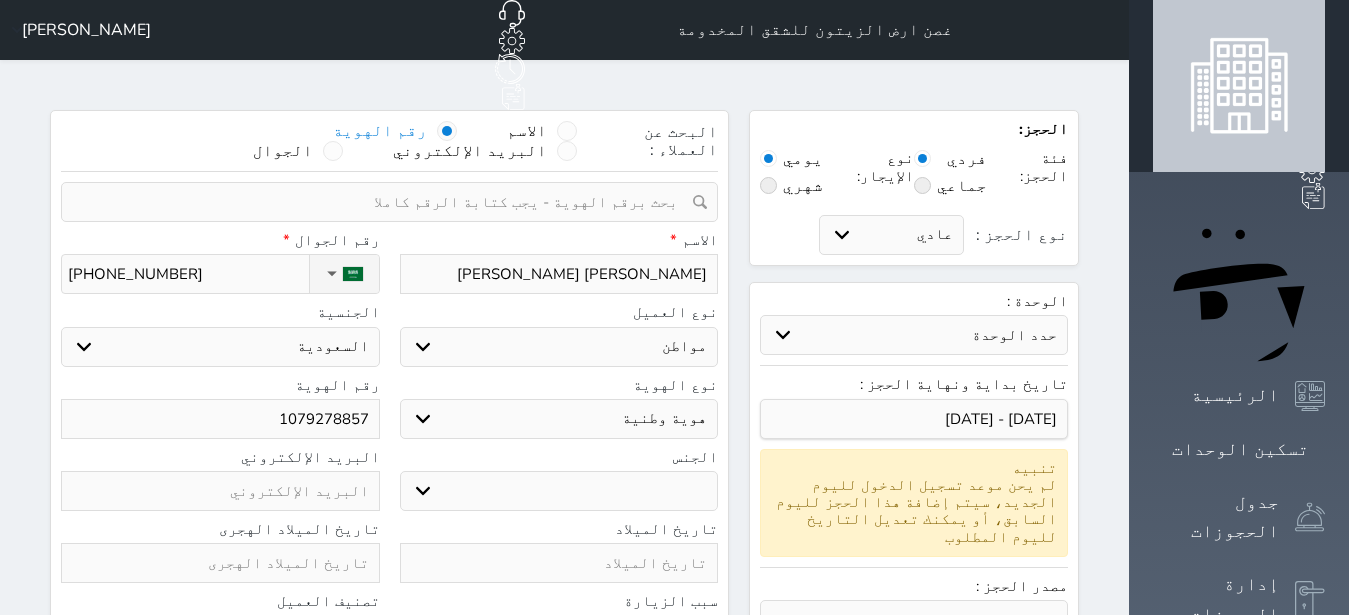click on "ذكر   انثى" at bounding box center (559, 491) 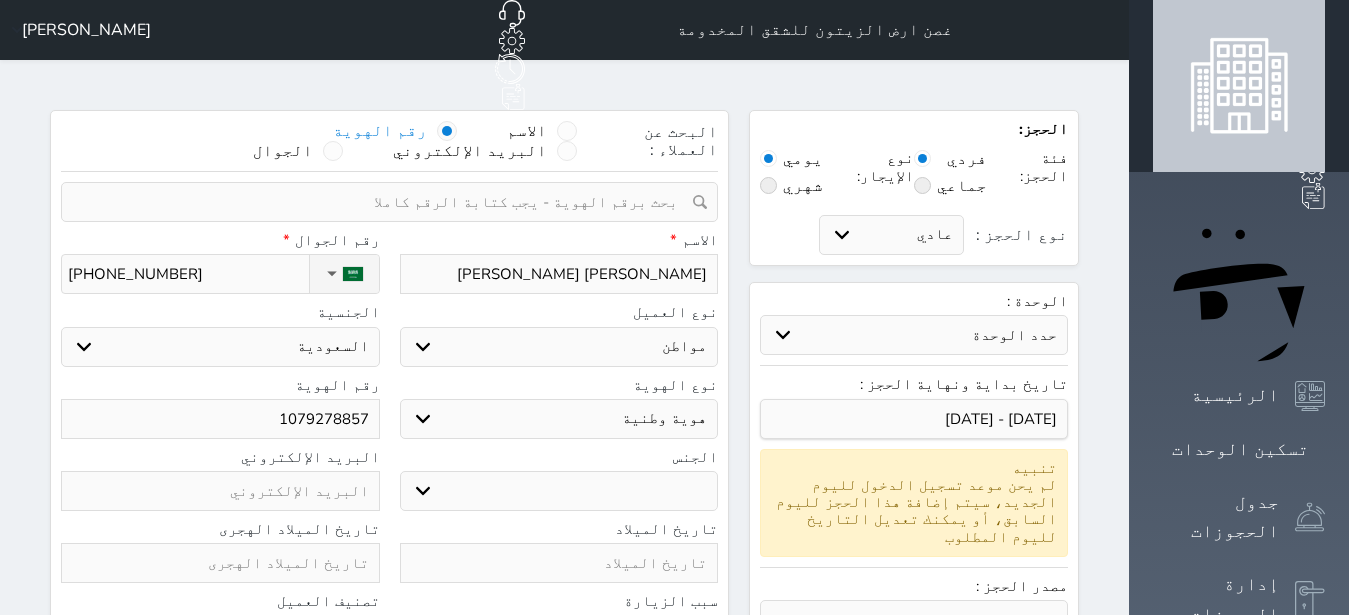 click at bounding box center [559, 563] 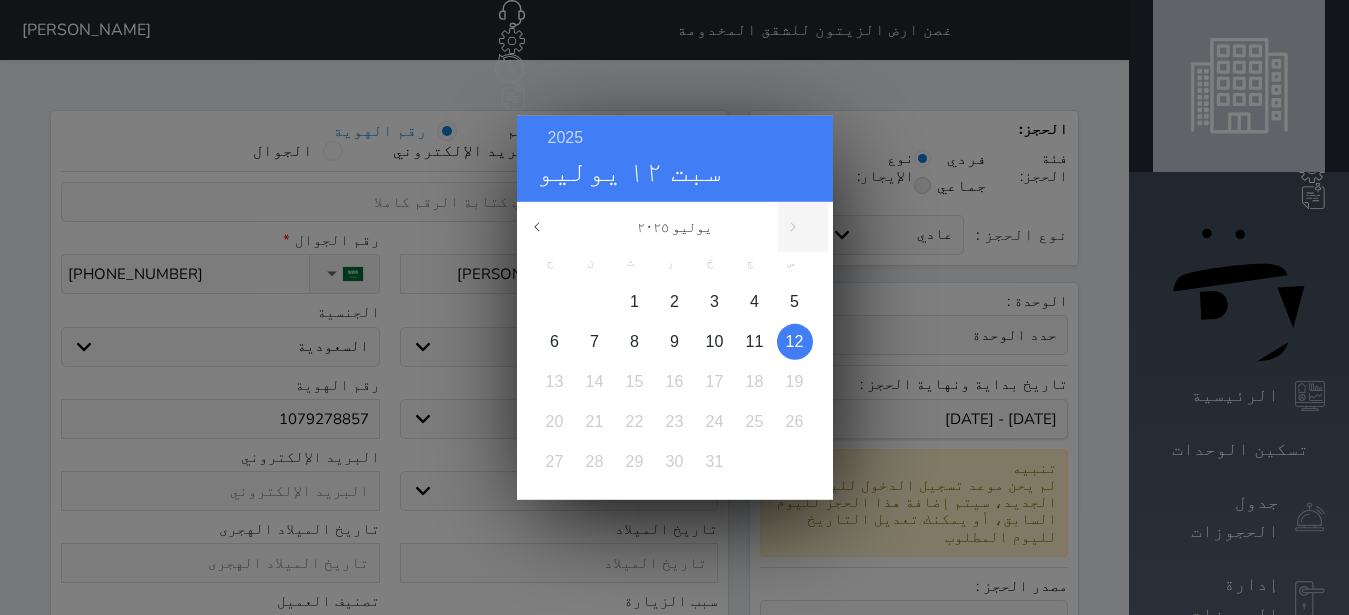 click on "2025   سبت ١٢ يوليو" at bounding box center [675, 158] 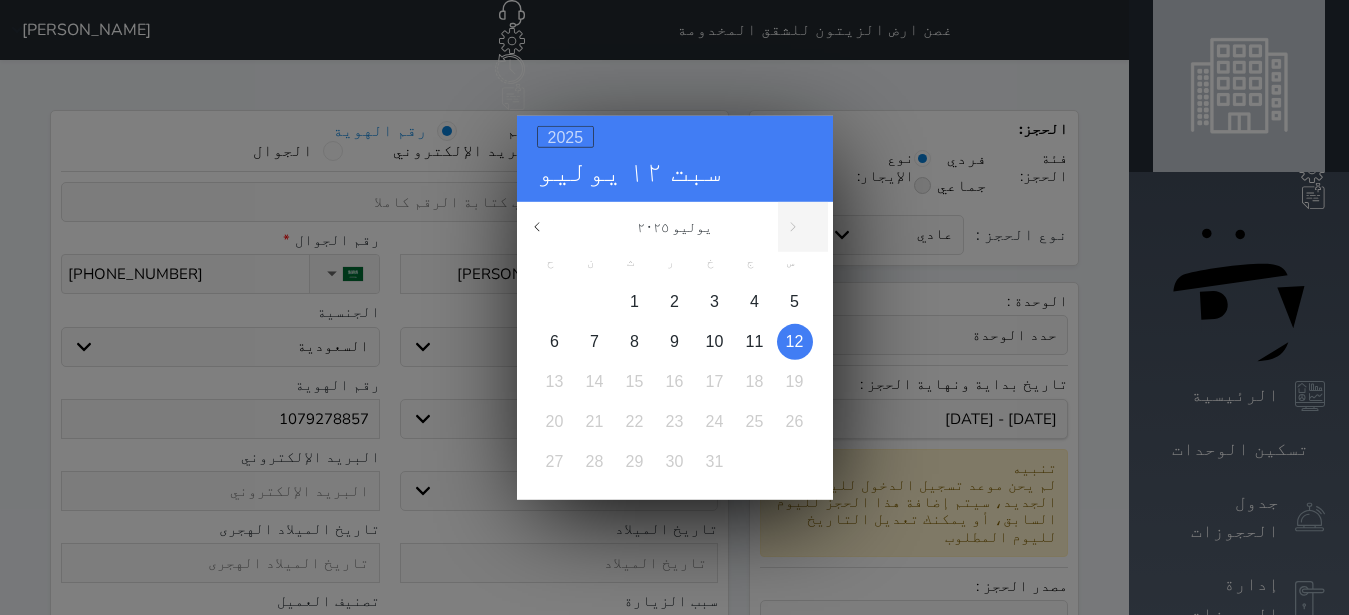 click on "2025" at bounding box center [566, 136] 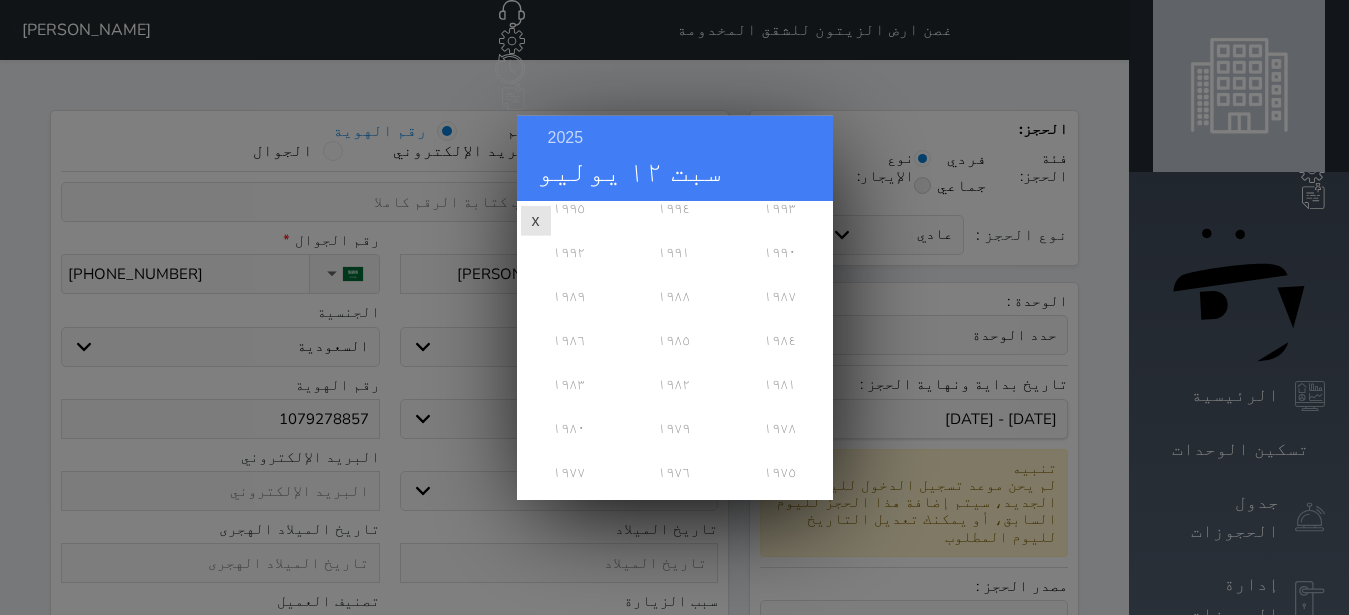 scroll, scrollTop: 324, scrollLeft: 0, axis: vertical 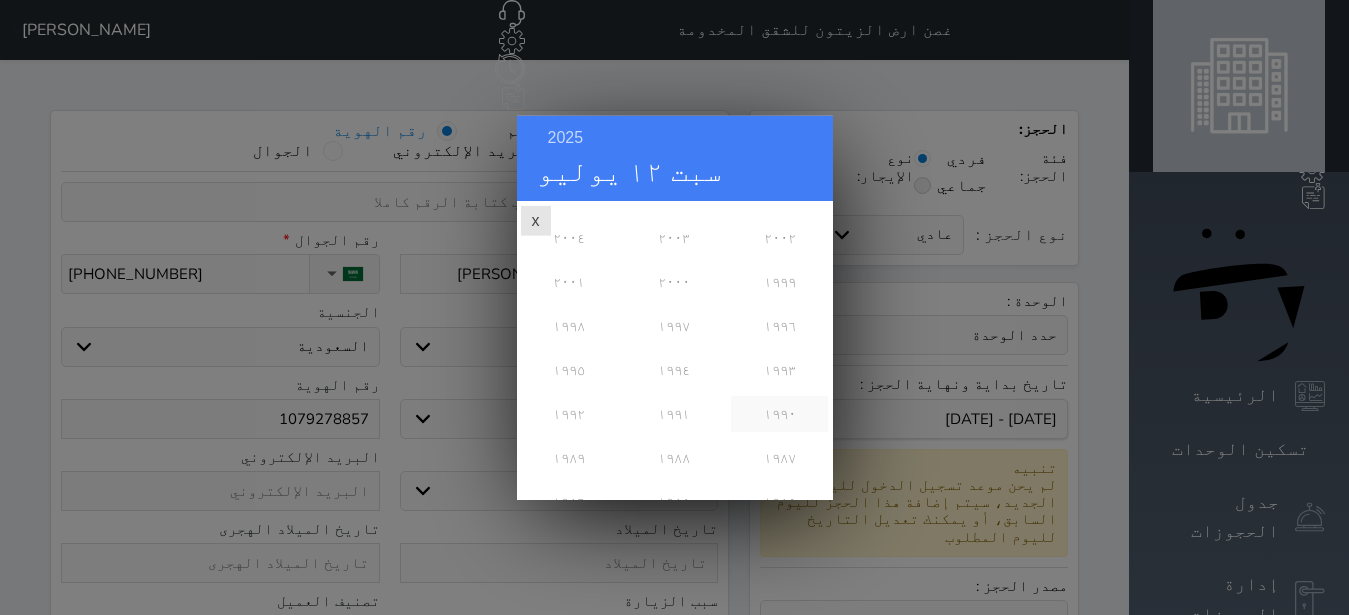 click on "١٩٩٠" at bounding box center (779, 413) 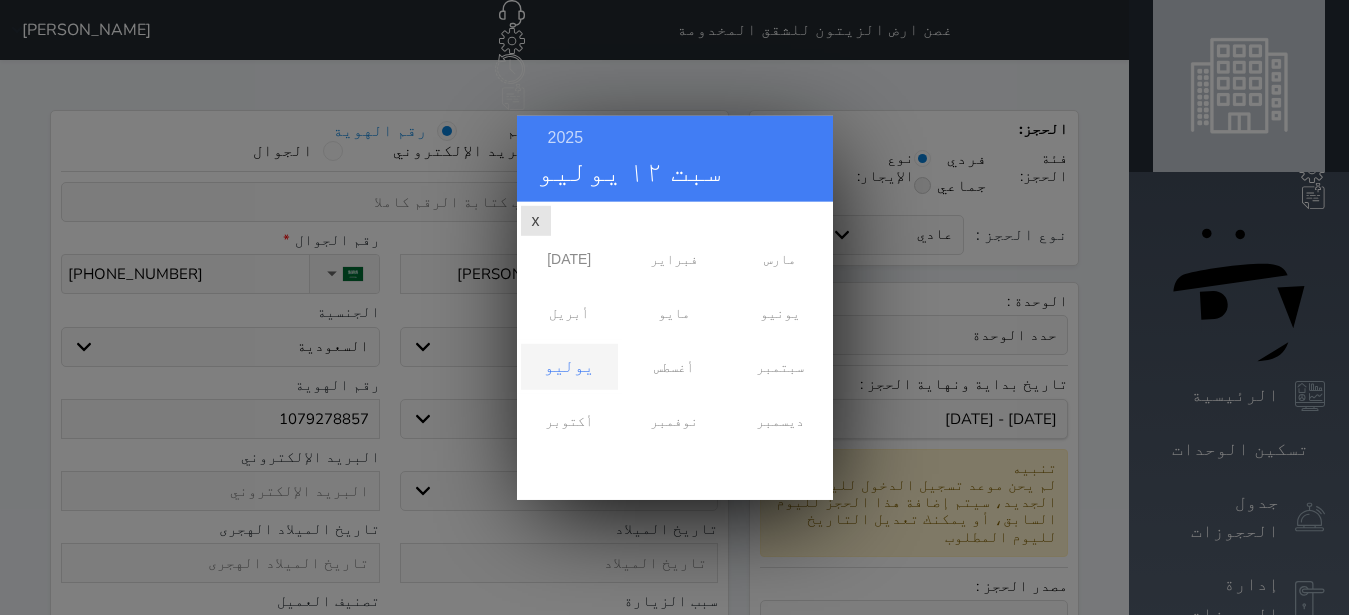 scroll, scrollTop: 0, scrollLeft: 0, axis: both 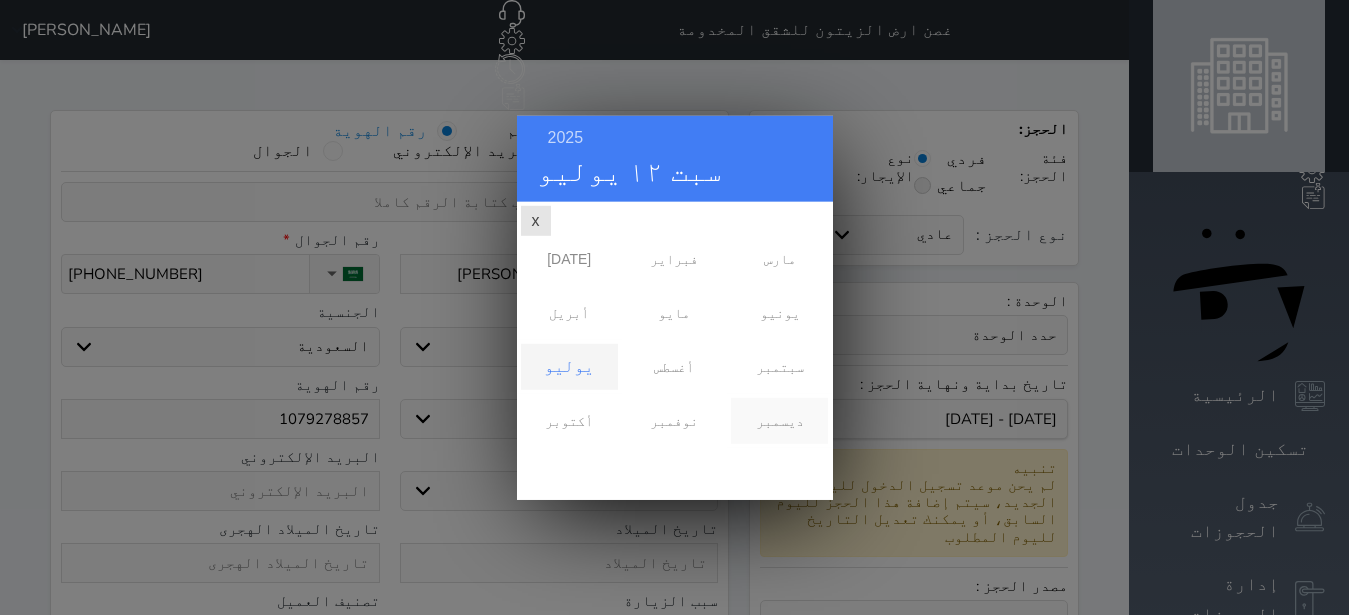 click on "ديسمبر" at bounding box center [779, 420] 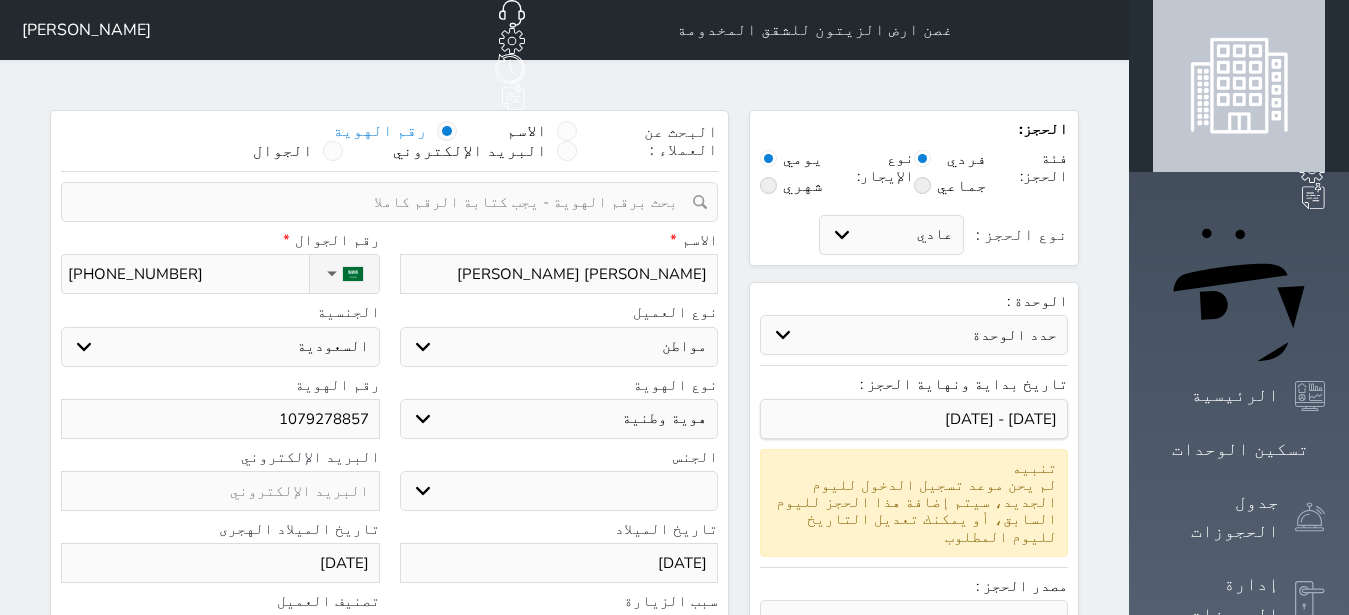 click on "[DATE]" at bounding box center [559, 563] 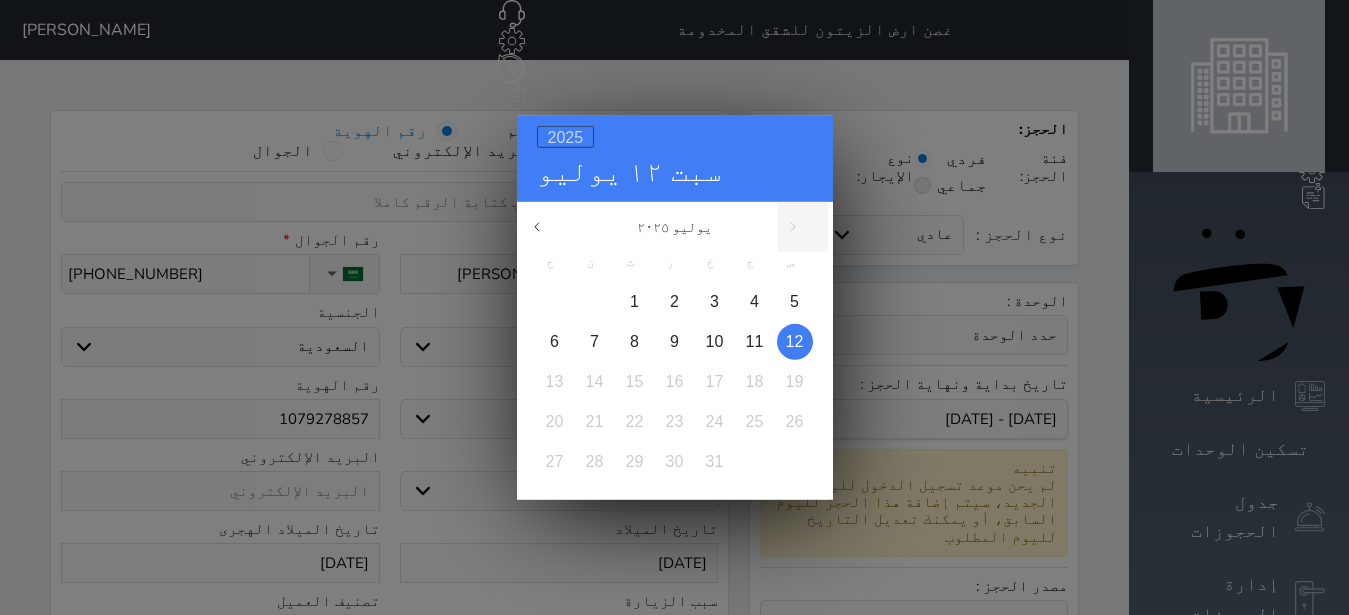 click on "2025" at bounding box center (566, 136) 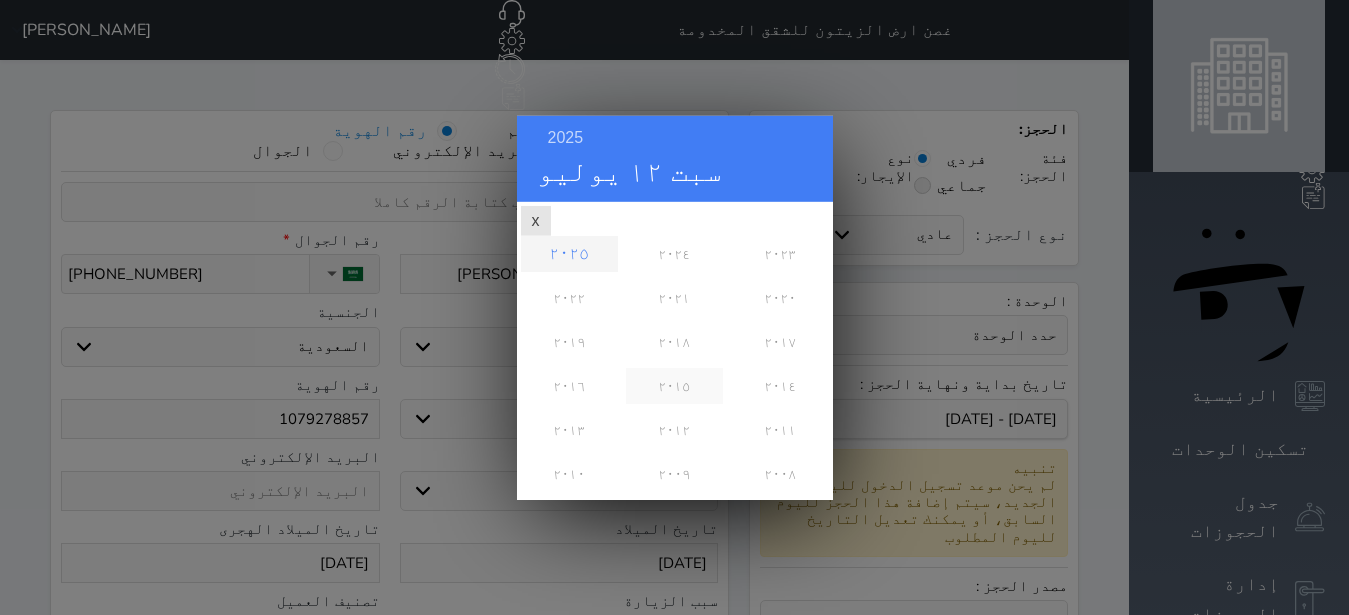 scroll, scrollTop: 324, scrollLeft: 0, axis: vertical 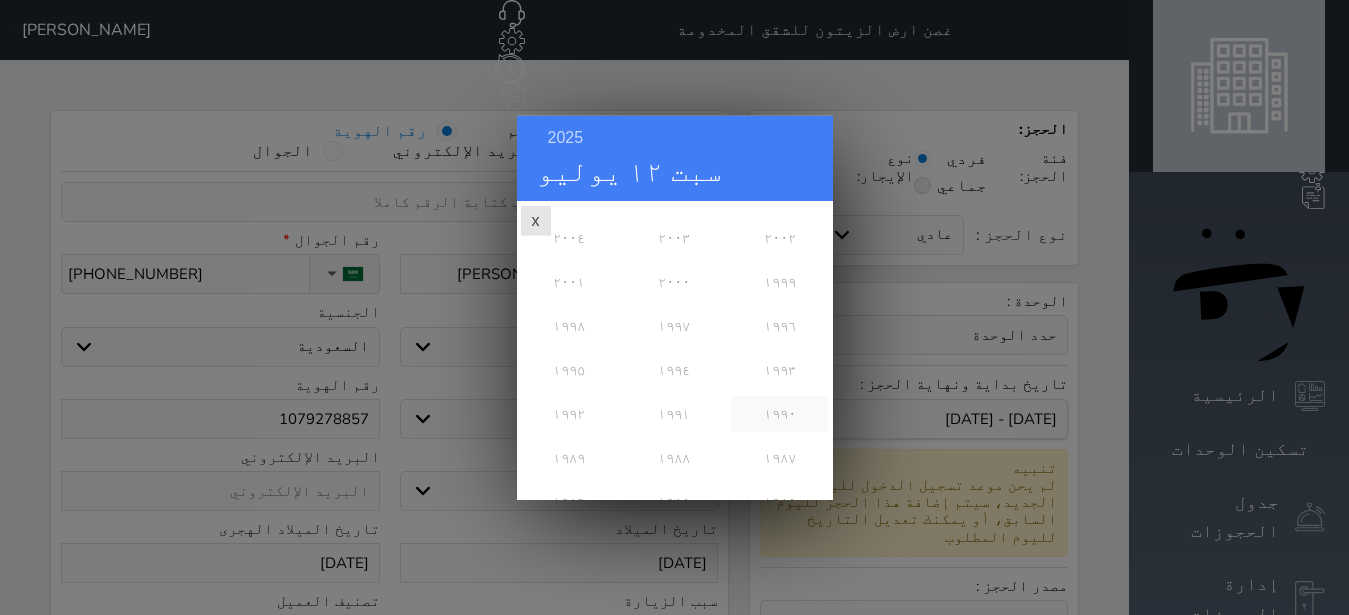 click on "١٩٩٠" at bounding box center (779, 413) 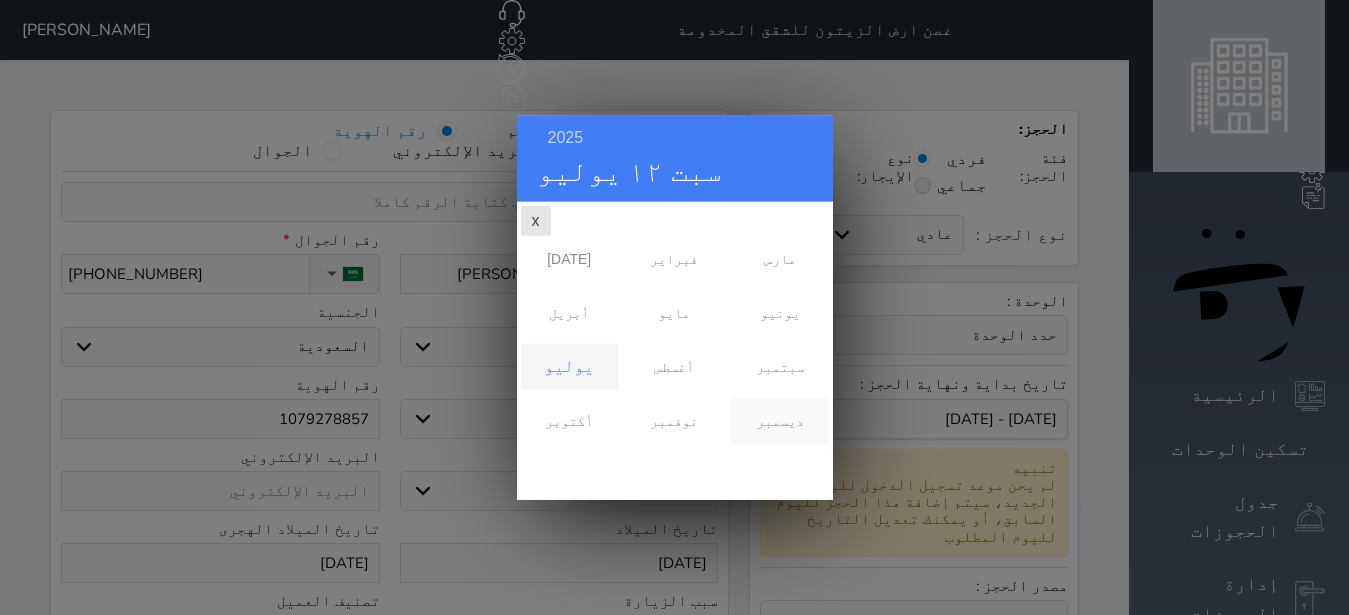 click on "ديسمبر" at bounding box center [779, 420] 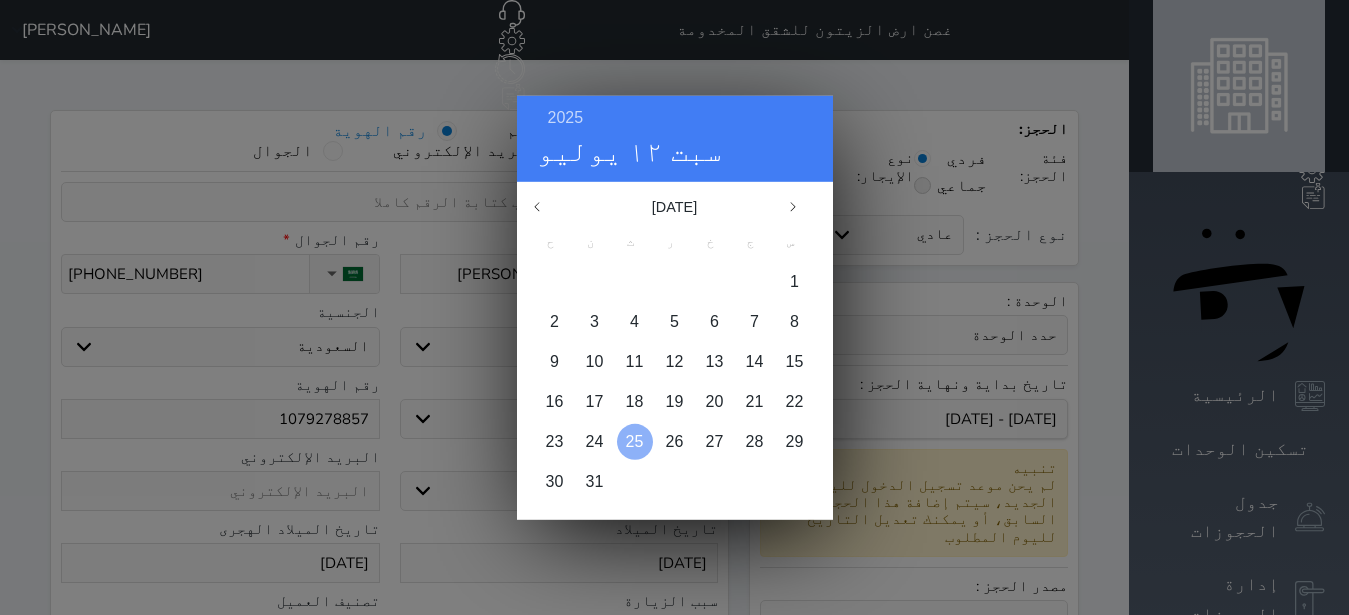 click on "25" at bounding box center (635, 440) 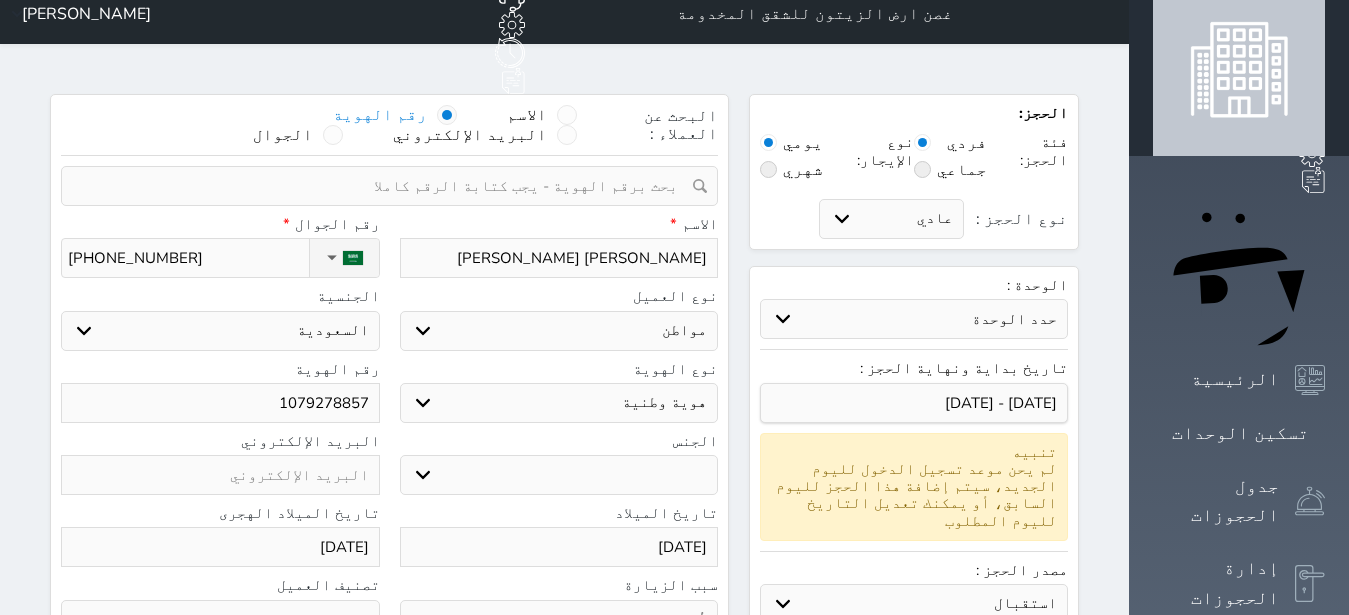 scroll, scrollTop: 378, scrollLeft: 0, axis: vertical 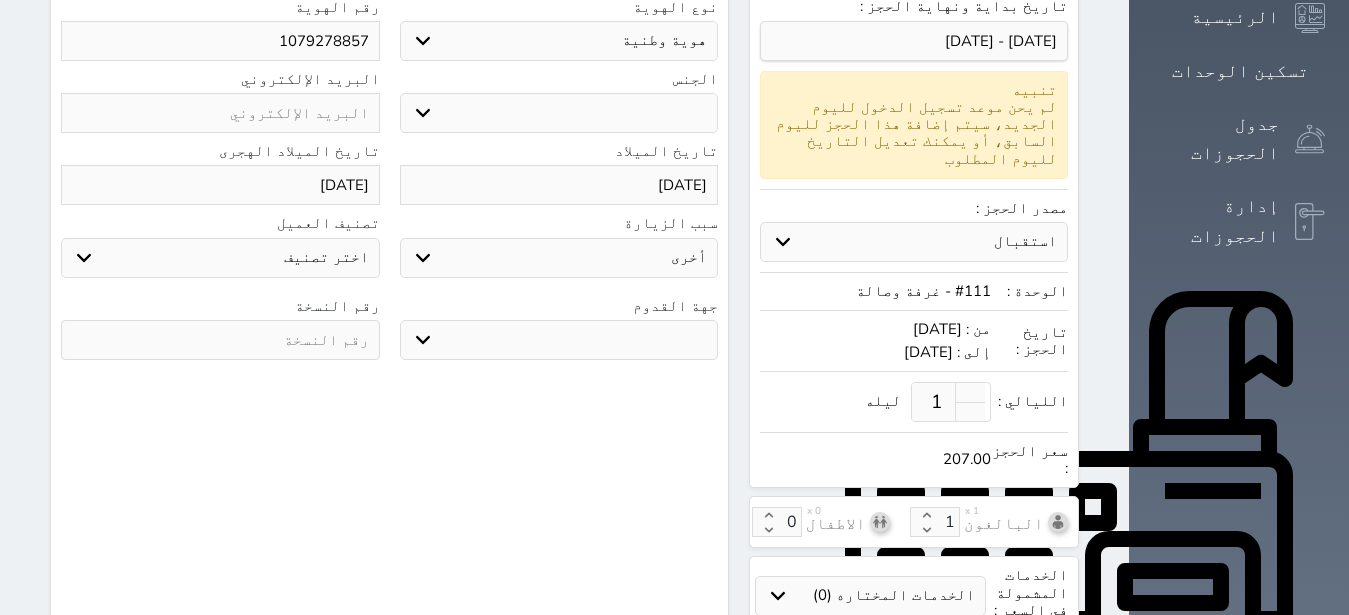 click at bounding box center (220, 340) 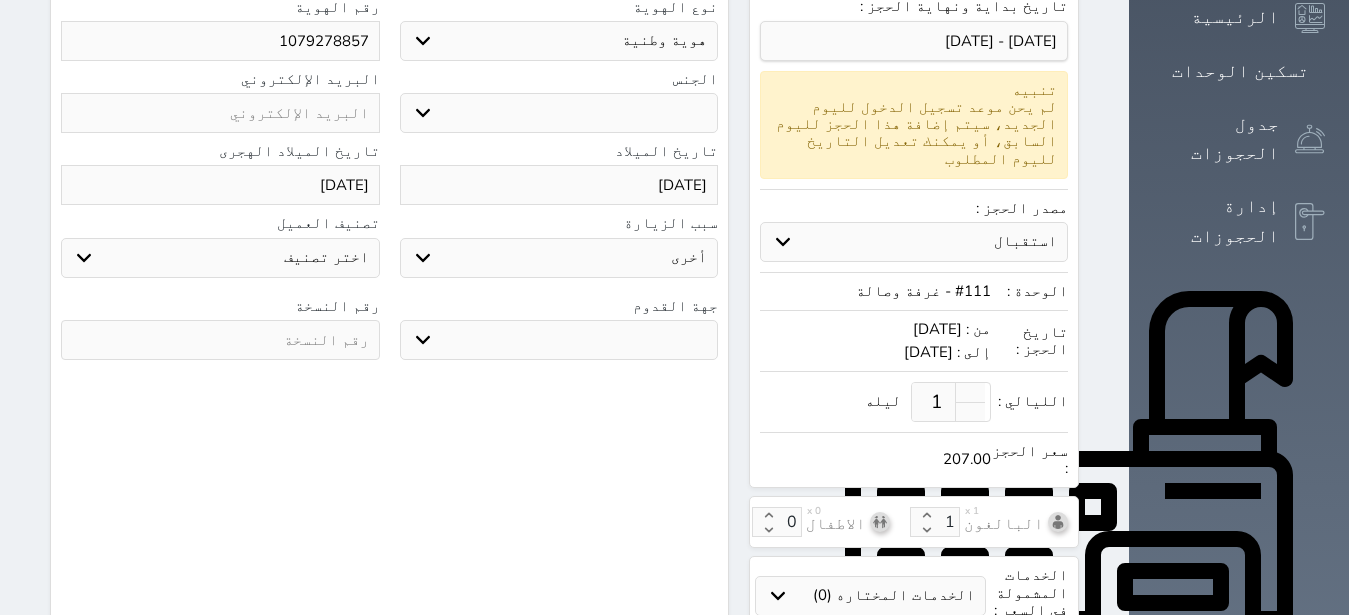 click at bounding box center [220, 340] 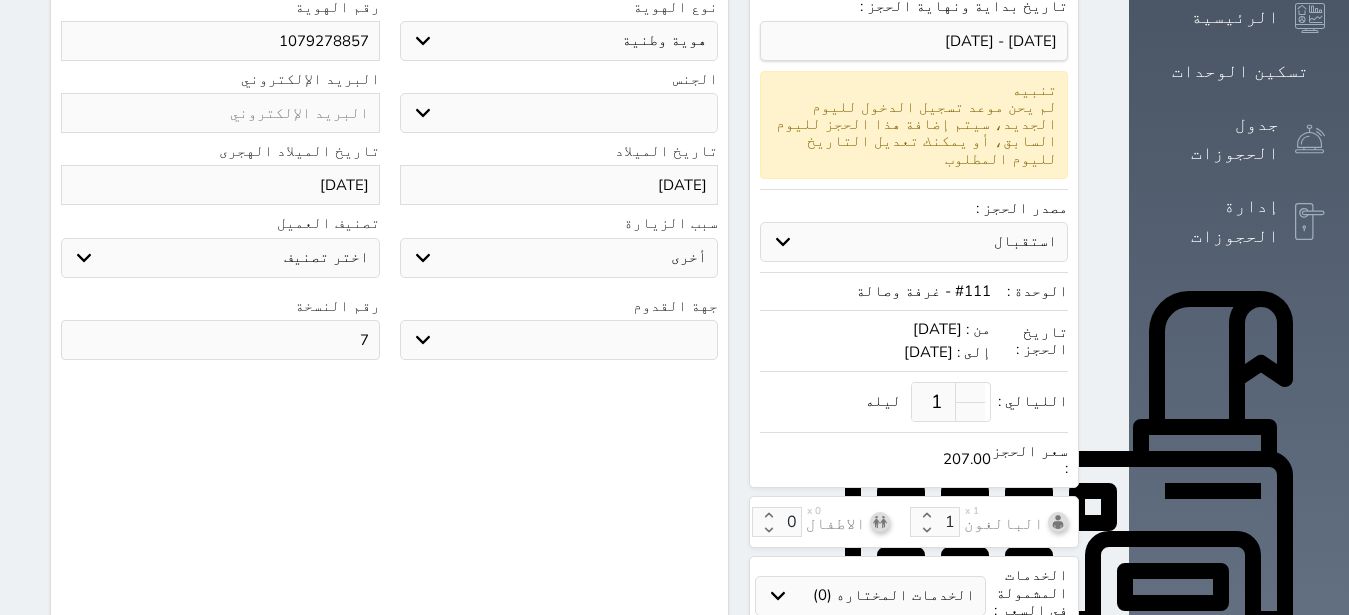 click on "البحث عن العملاء :        الاسم       رقم الهوية       البريد الإلكتروني       الجوال           تغيير العميل                      ملاحظات                           سجل حجوزات العميل [PERSON_NAME] [PERSON_NAME]                    إجمالى رصيد العميل : 0 ريال     رقم الحجز   الوحدة   من   إلى   نوع الحجز   الرصيد   الاجرائات         النتائج  : من (  ) - إلى  (  )   العدد  :              سجل الكمبيالات الغير محصلة على العميل [PERSON_NAME] [PERSON_NAME]                  رقم الحجز   المبلغ الكلى    المبلغ المحصل    المبلغ المتبقى    تاريخ الإستحقاق         النتائج  : من (  ) - إلى  (  )   العدد  :      الاسم *   [PERSON_NAME] [PERSON_NAME]   رقم الجوال *       ▼     [GEOGRAPHIC_DATA] ([GEOGRAPHIC_DATA])" at bounding box center [389, 193] 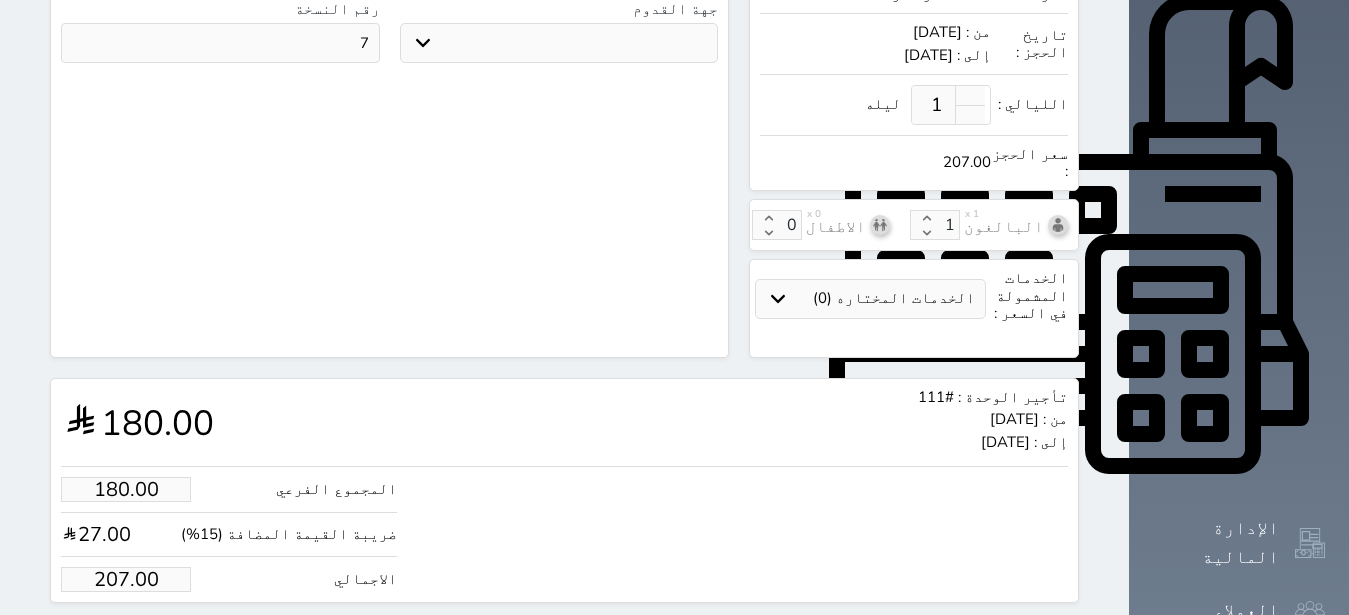 scroll, scrollTop: 694, scrollLeft: 0, axis: vertical 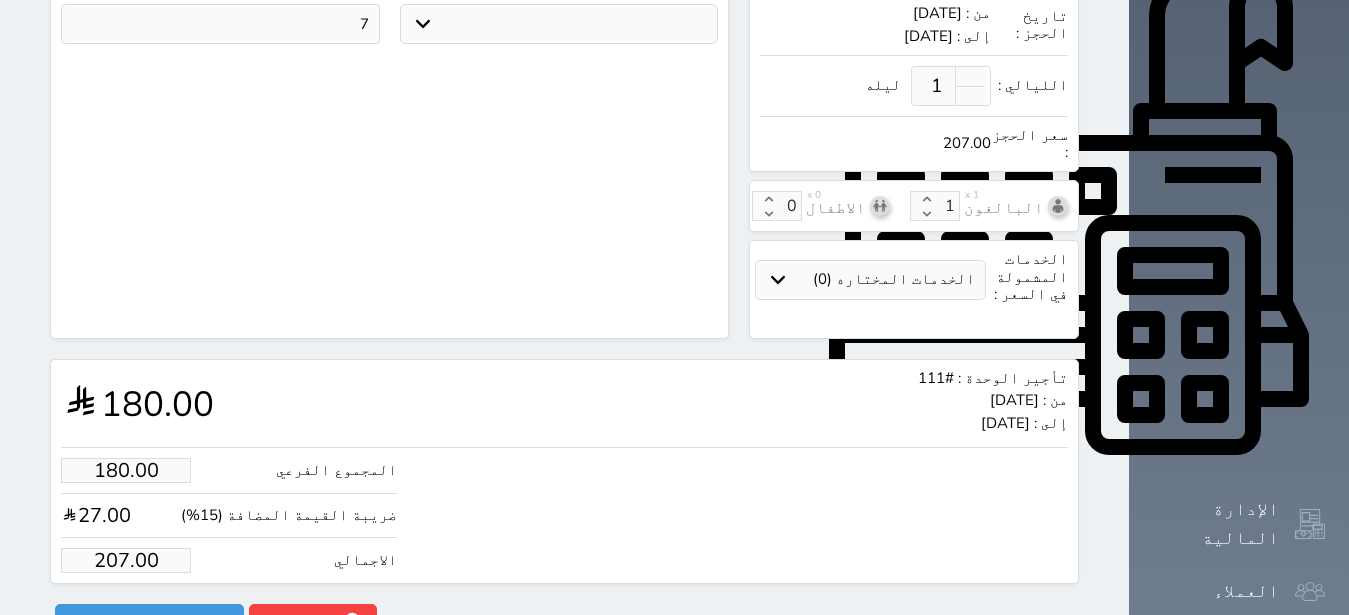 click on "207.00" at bounding box center [126, 560] 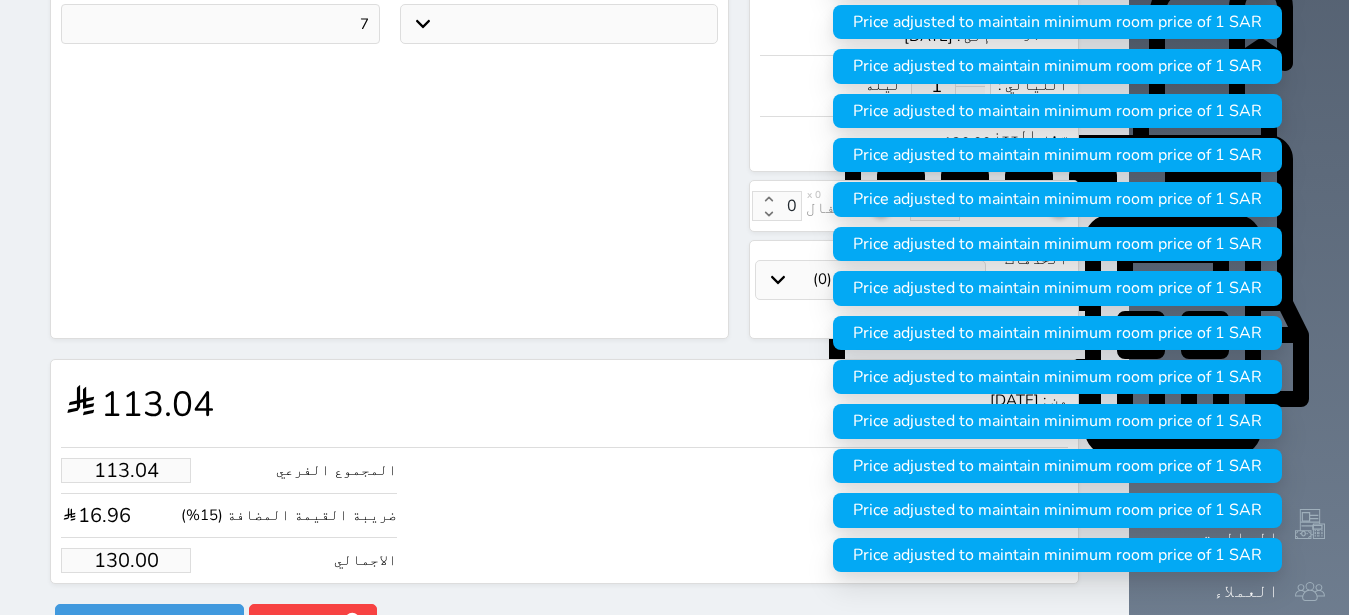 click on "المجموع الفرعي   113.04     ضريبة القيمة المضافة (15%)    16.96      الاجمالي   130.00" at bounding box center [564, 510] 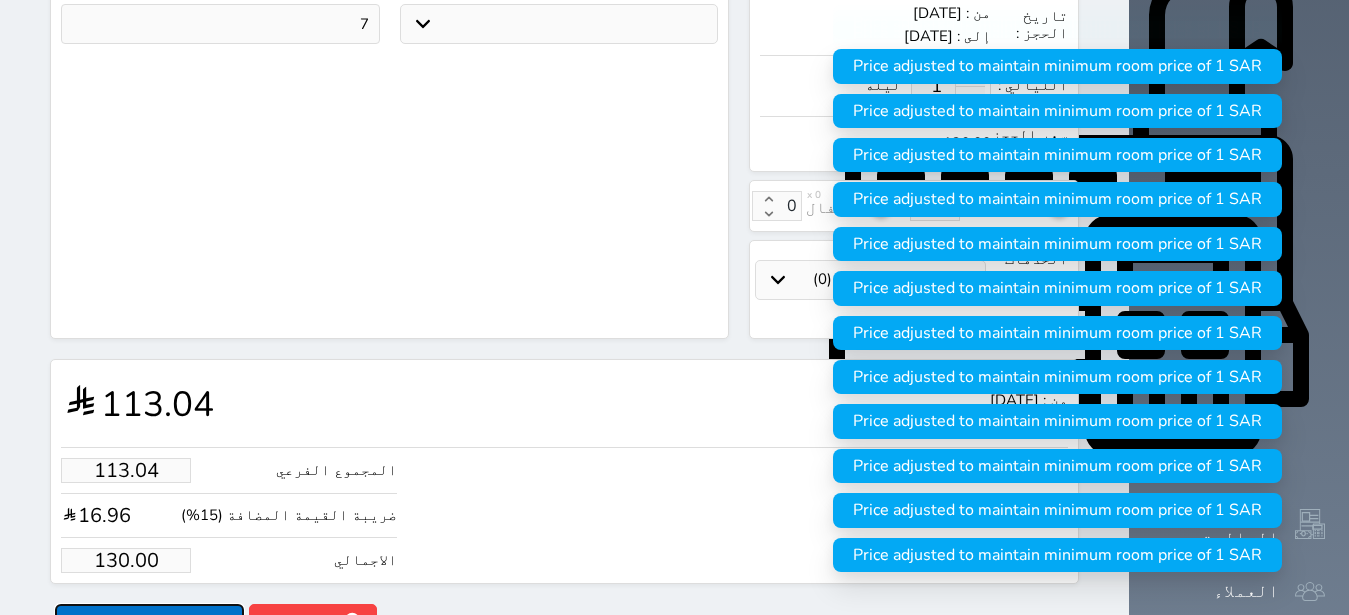 click on "حجز" at bounding box center [149, 621] 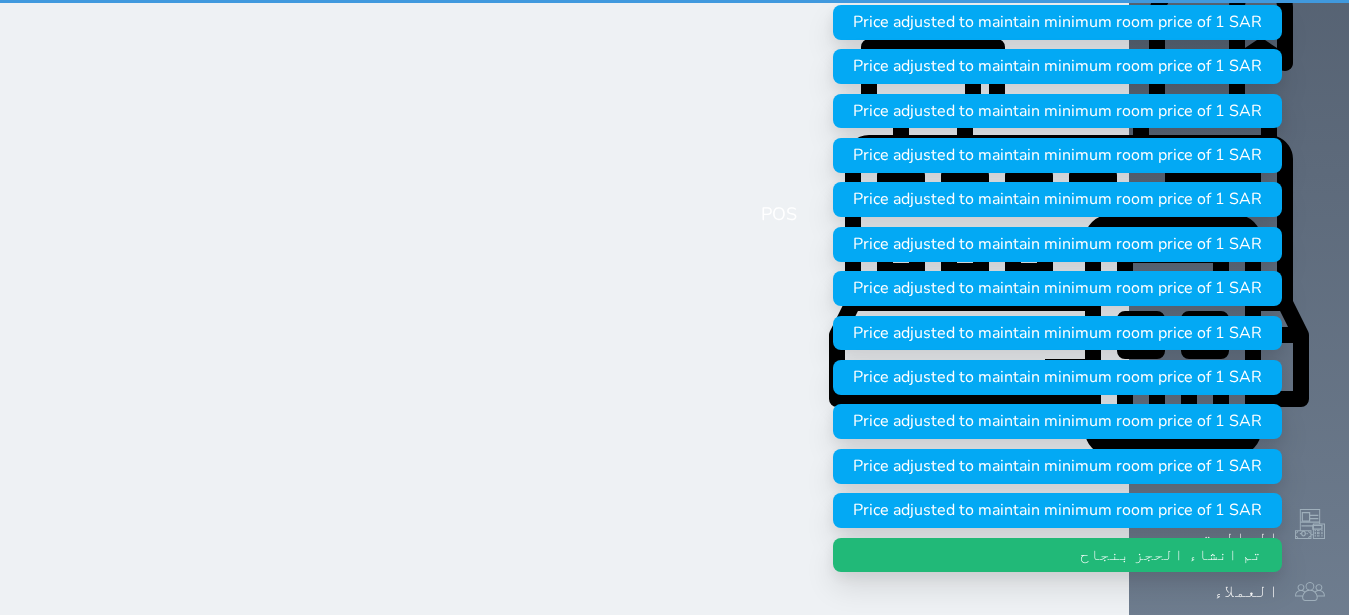 scroll, scrollTop: 0, scrollLeft: 0, axis: both 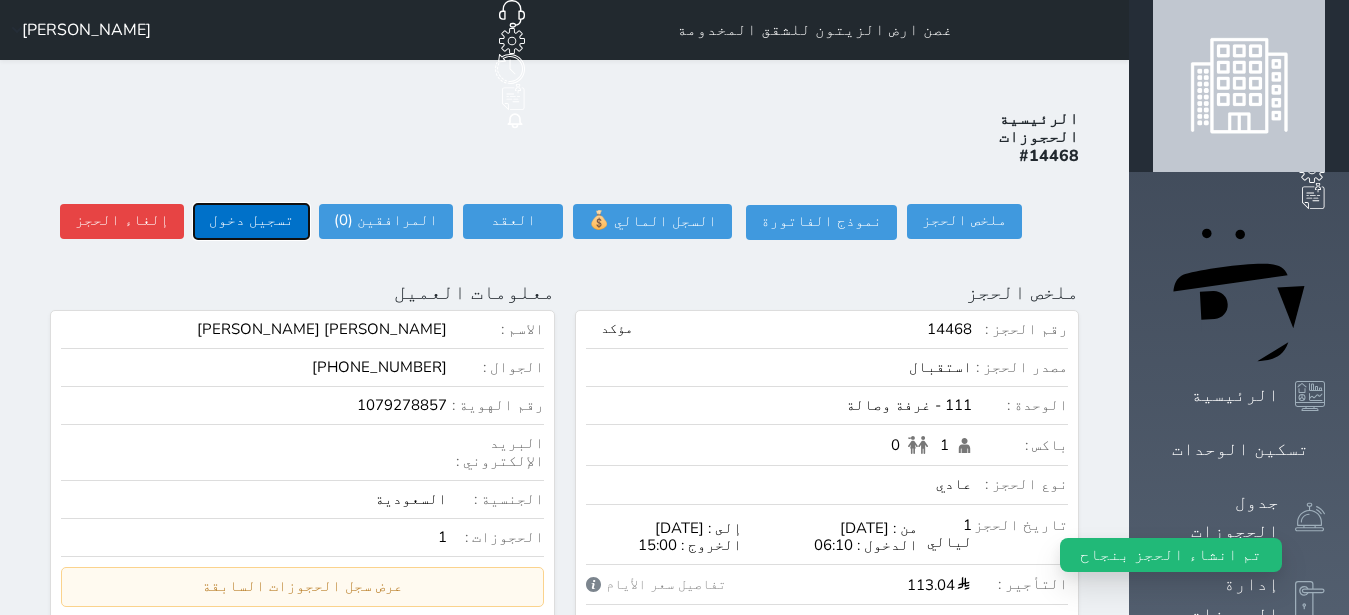 click on "تسجيل دخول" at bounding box center [251, 221] 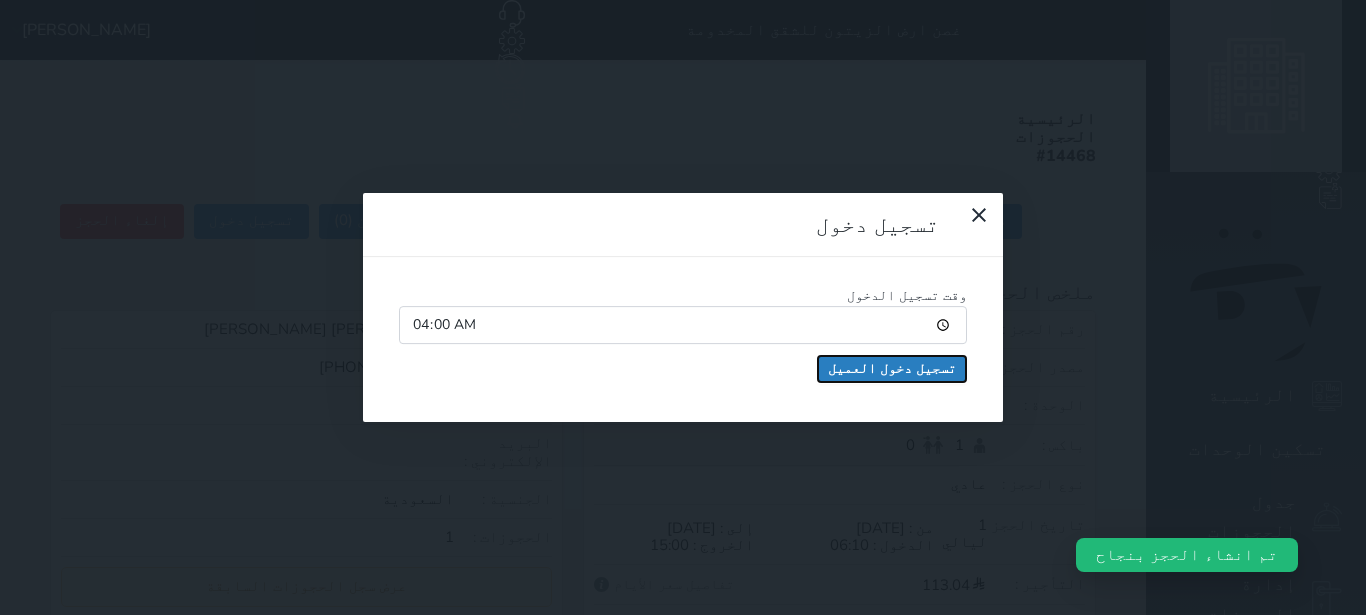 click on "تسجيل دخول العميل" at bounding box center (892, 369) 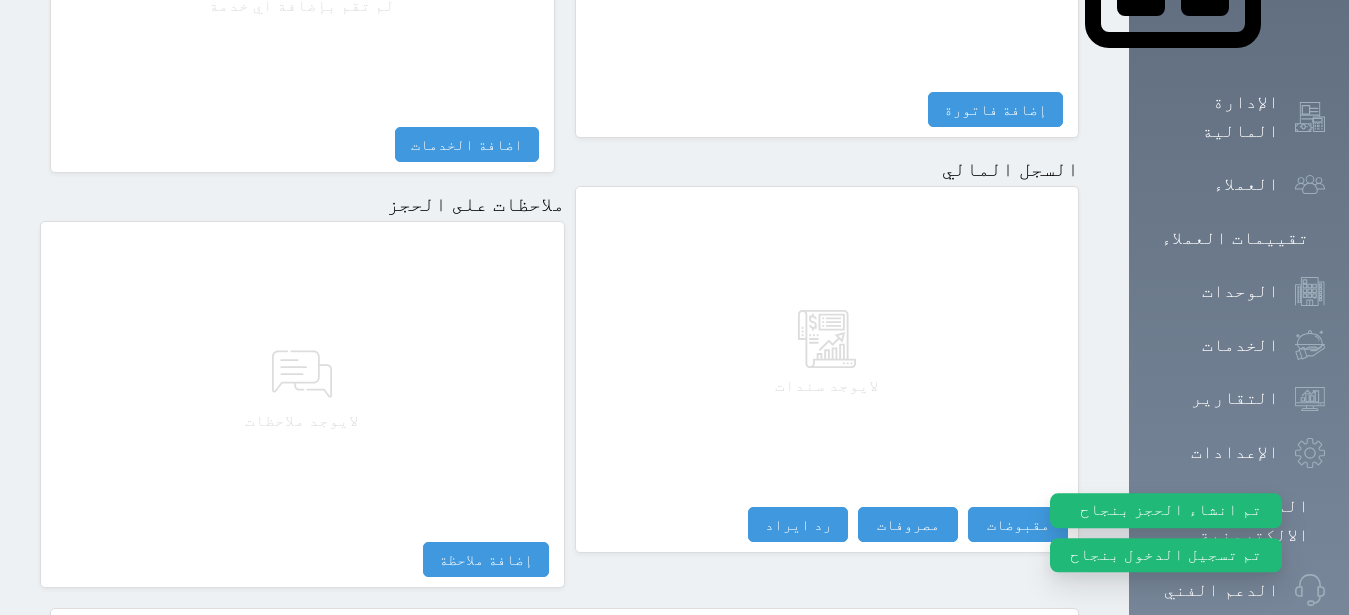 scroll, scrollTop: 1165, scrollLeft: 0, axis: vertical 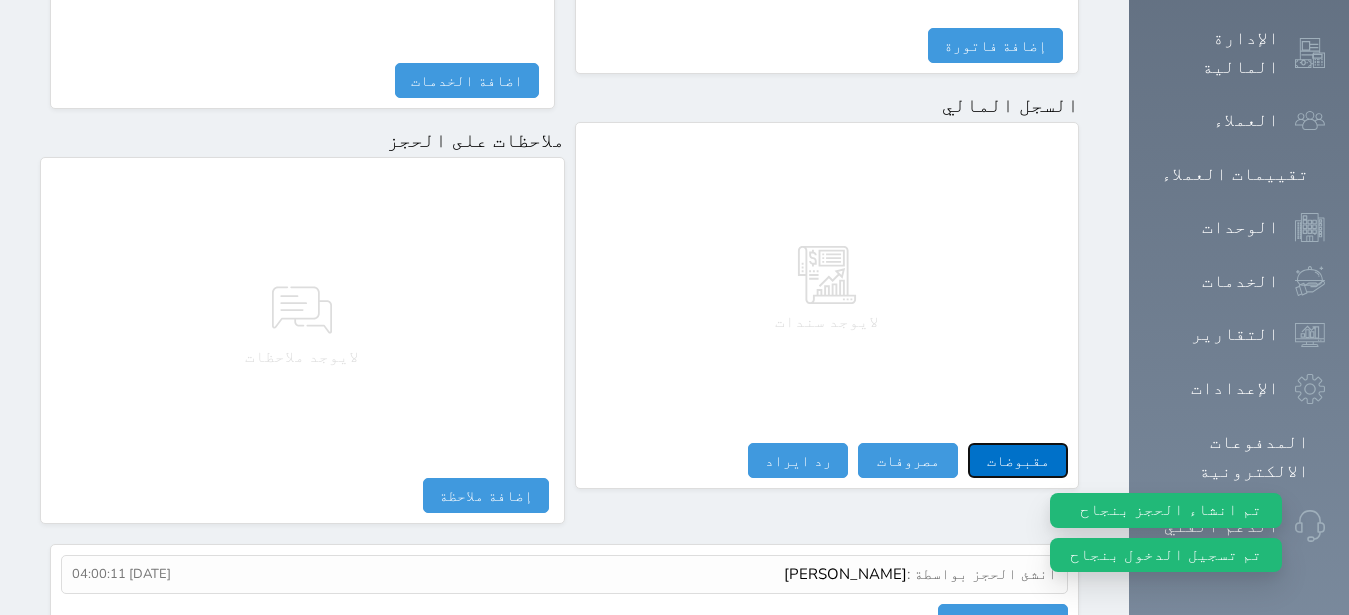 click on "مقبوضات" at bounding box center (1018, 460) 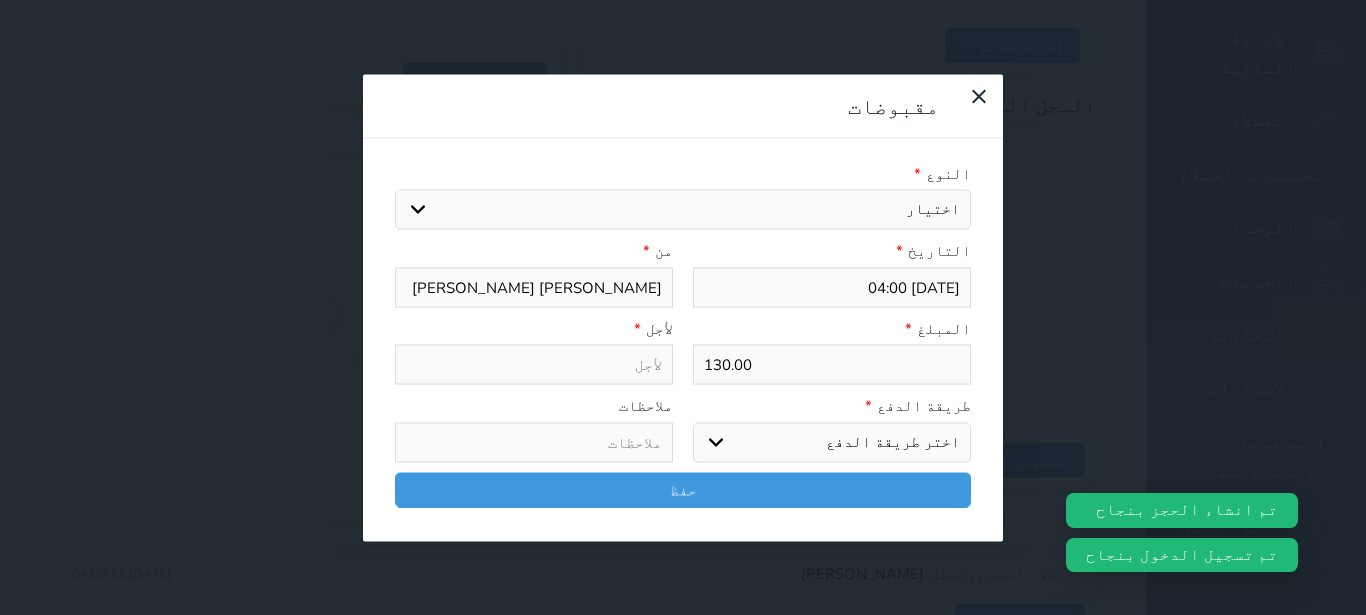 click on "اختيار   مقبوضات عامة قيمة إيجار فواتير تامين عربون لا ينطبق آخر مغسلة واي فاي - الإنترنت مواقف السيارات طعام الأغذية والمشروبات مشروبات المشروبات الباردة المشروبات الساخنة الإفطار غداء عشاء مخبز و كعك حمام سباحة الصالة الرياضية سبا و خدمات الجمال اختيار وإسقاط (خدمات النقل) ميني بار كابل - تلفزيون سرير إضافي تصفيف الشعر التسوق خدمات الجولات السياحية المنظمة خدمات الدليل السياحي" at bounding box center [683, 210] 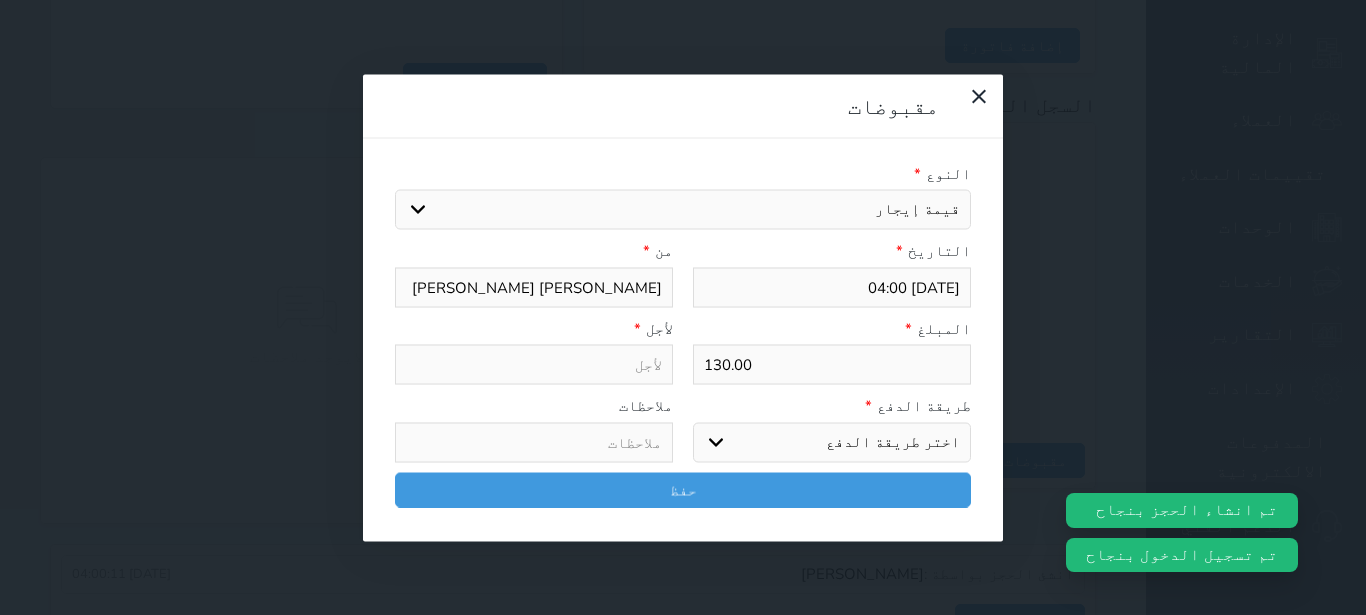 click on "قيمة إيجار" at bounding box center (0, 0) 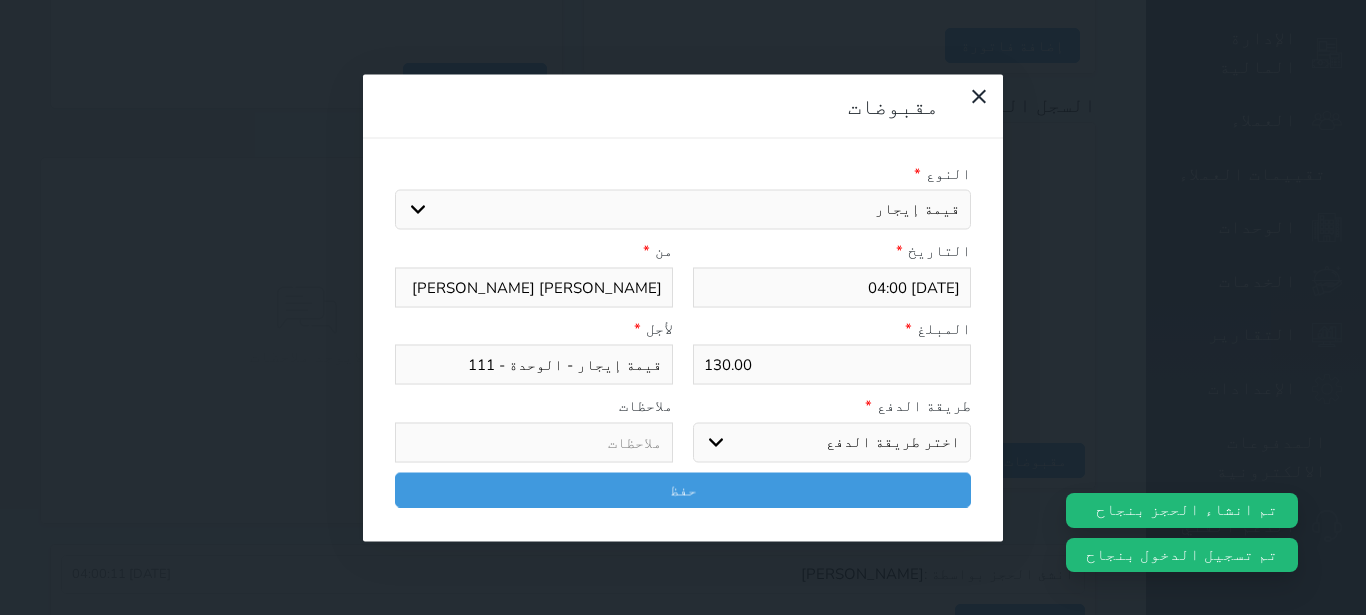 click on "اختر طريقة الدفع   دفع نقدى   تحويل بنكى   مدى   بطاقة ائتمان   آجل" at bounding box center (832, 442) 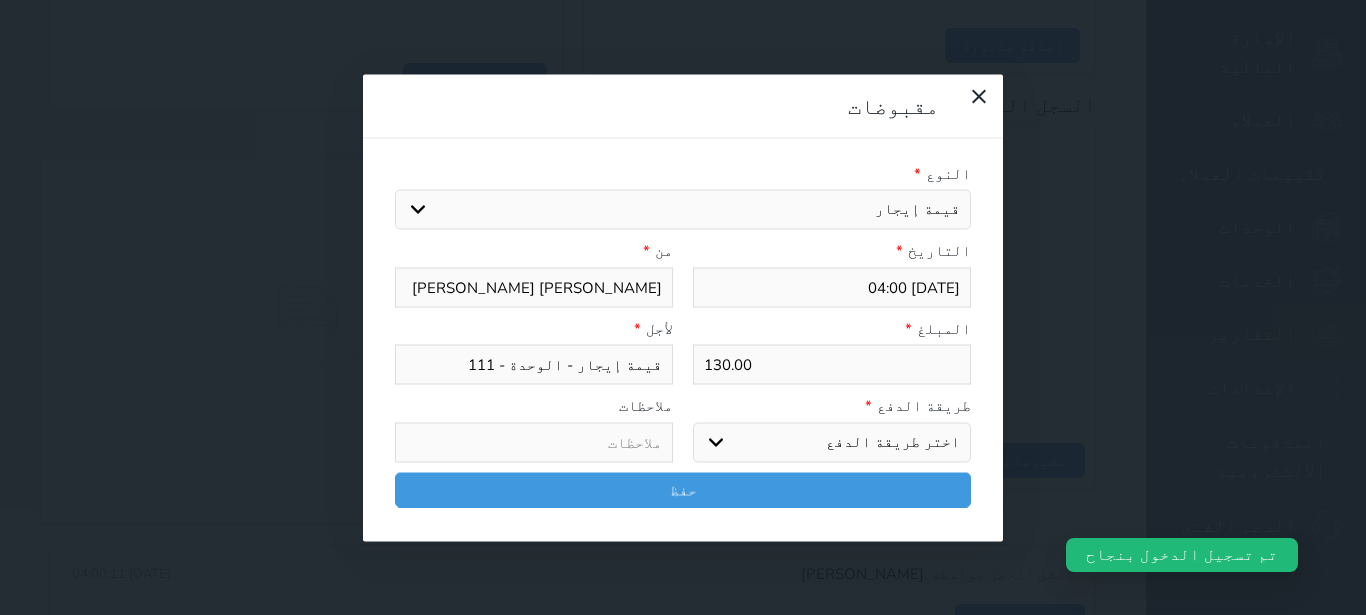 click on "مدى" at bounding box center (0, 0) 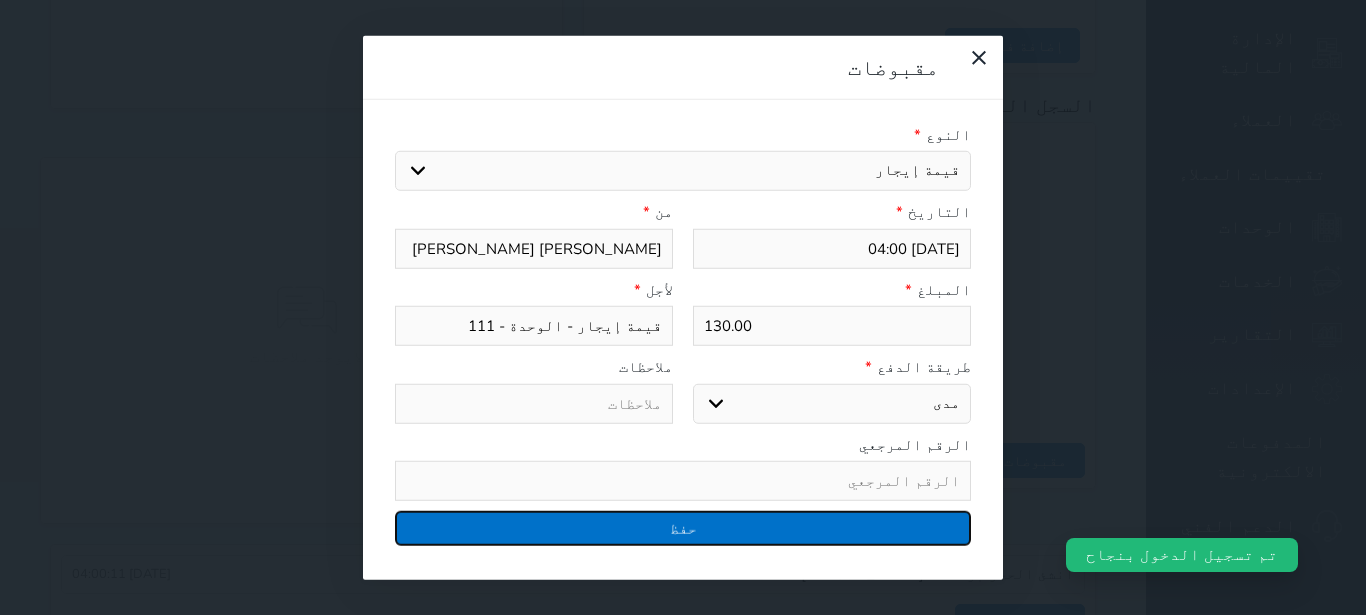 click on "حفظ" at bounding box center [683, 528] 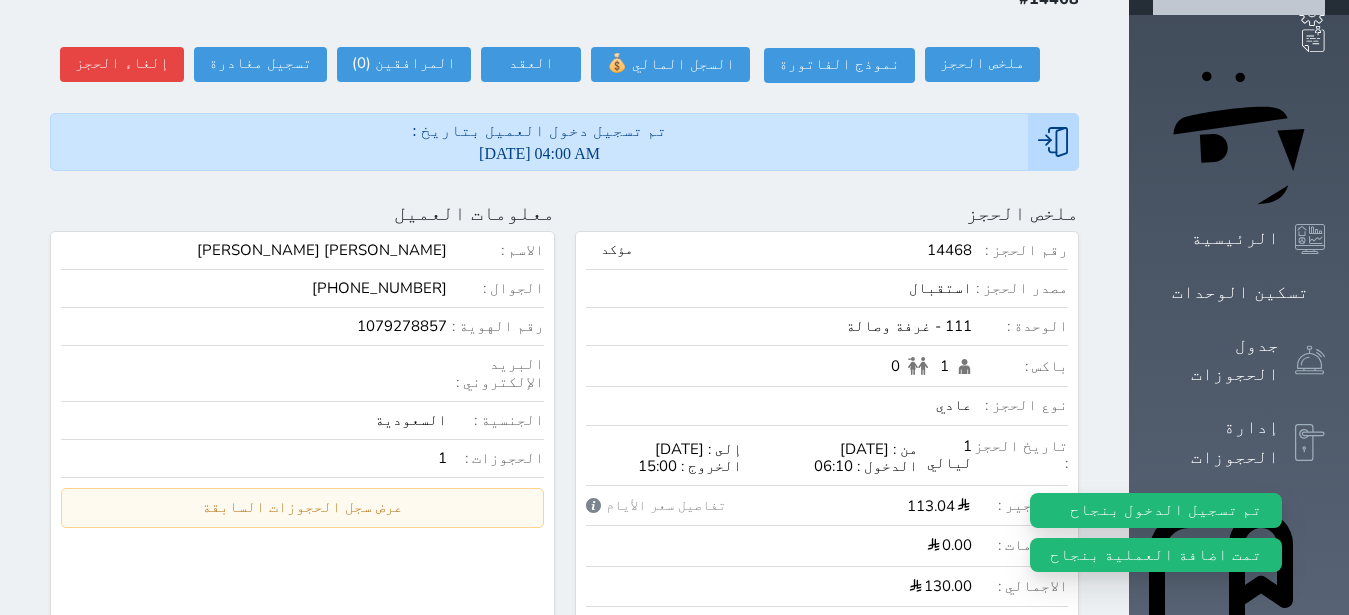 scroll, scrollTop: 0, scrollLeft: 0, axis: both 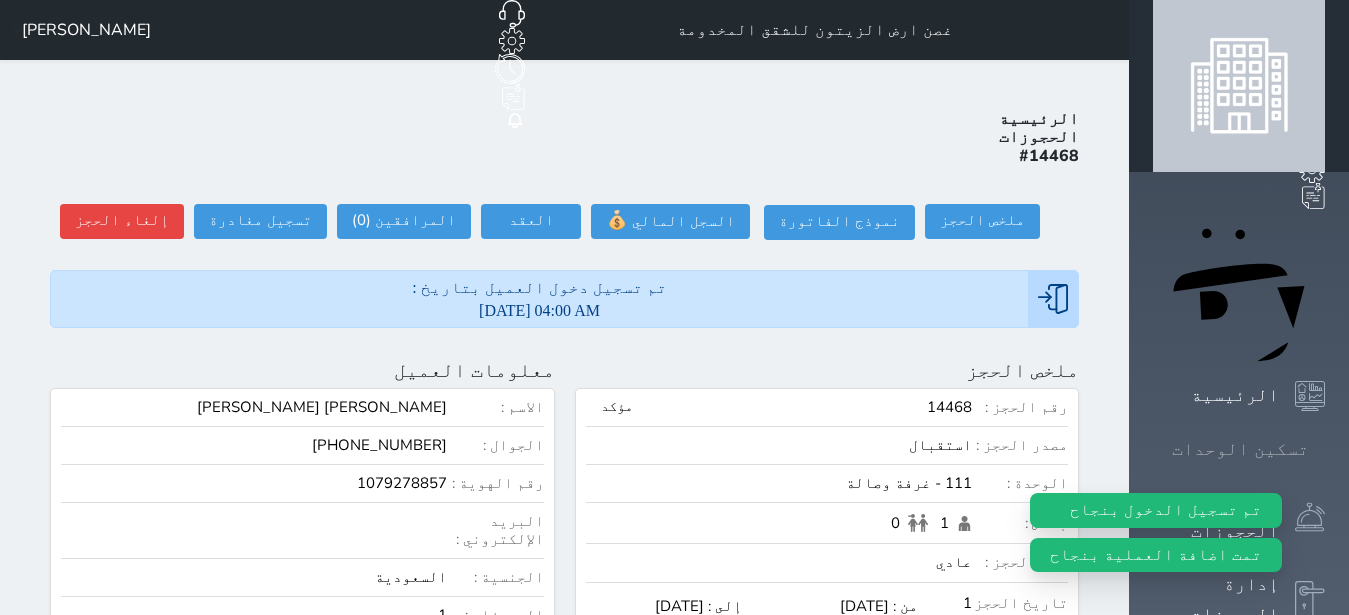 click at bounding box center [1325, 449] 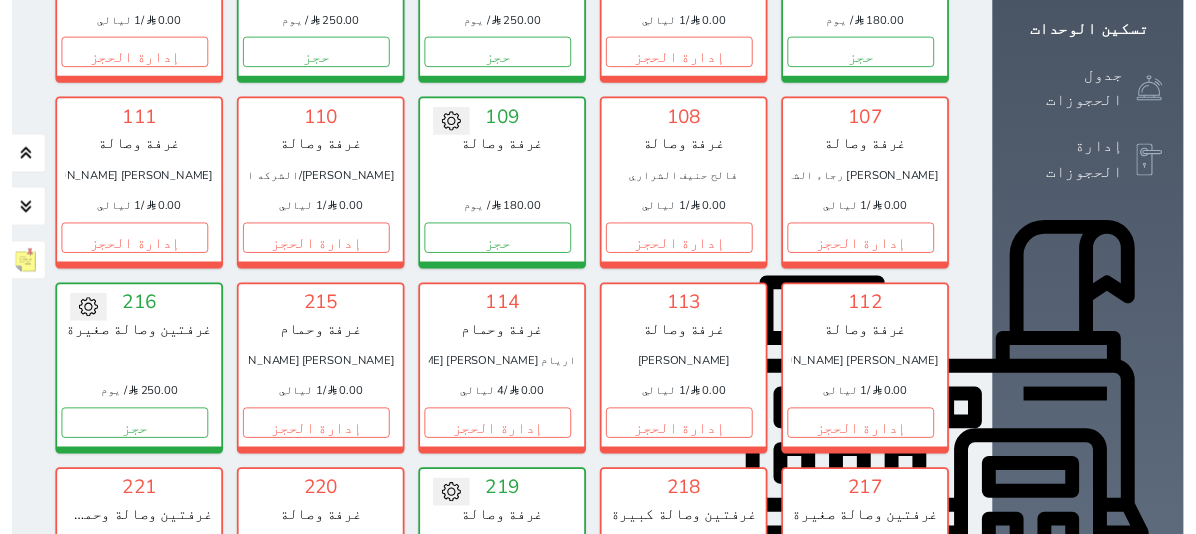 scroll, scrollTop: 456, scrollLeft: 0, axis: vertical 